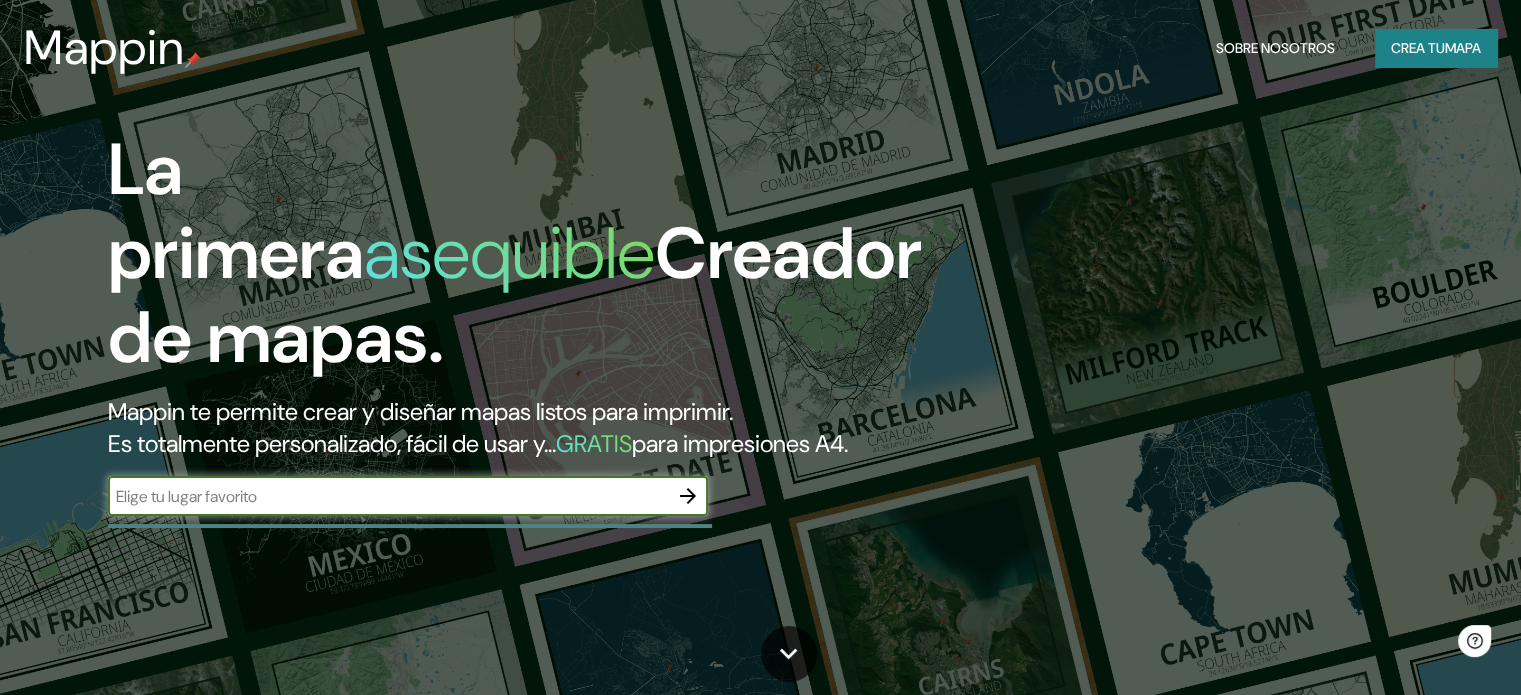 scroll, scrollTop: 0, scrollLeft: 0, axis: both 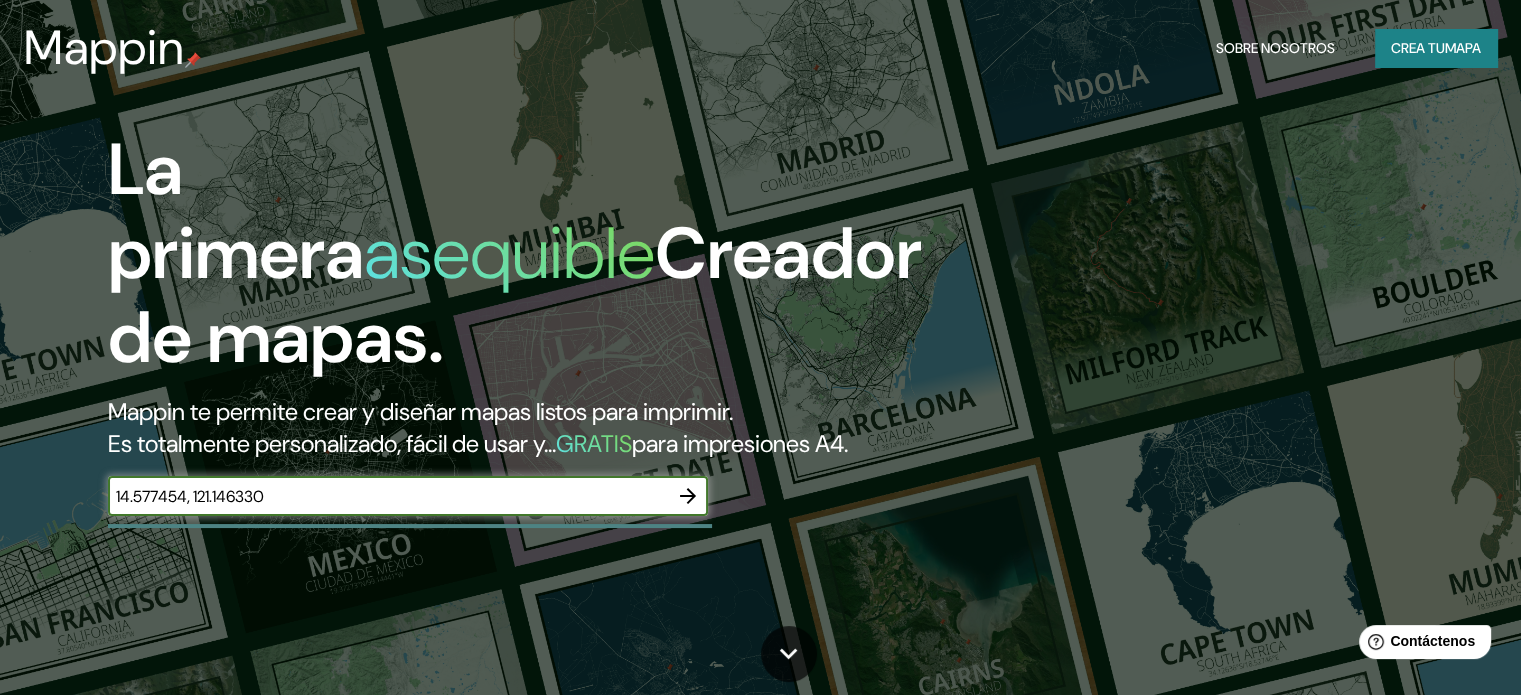 type on "14.577454, 121.146330" 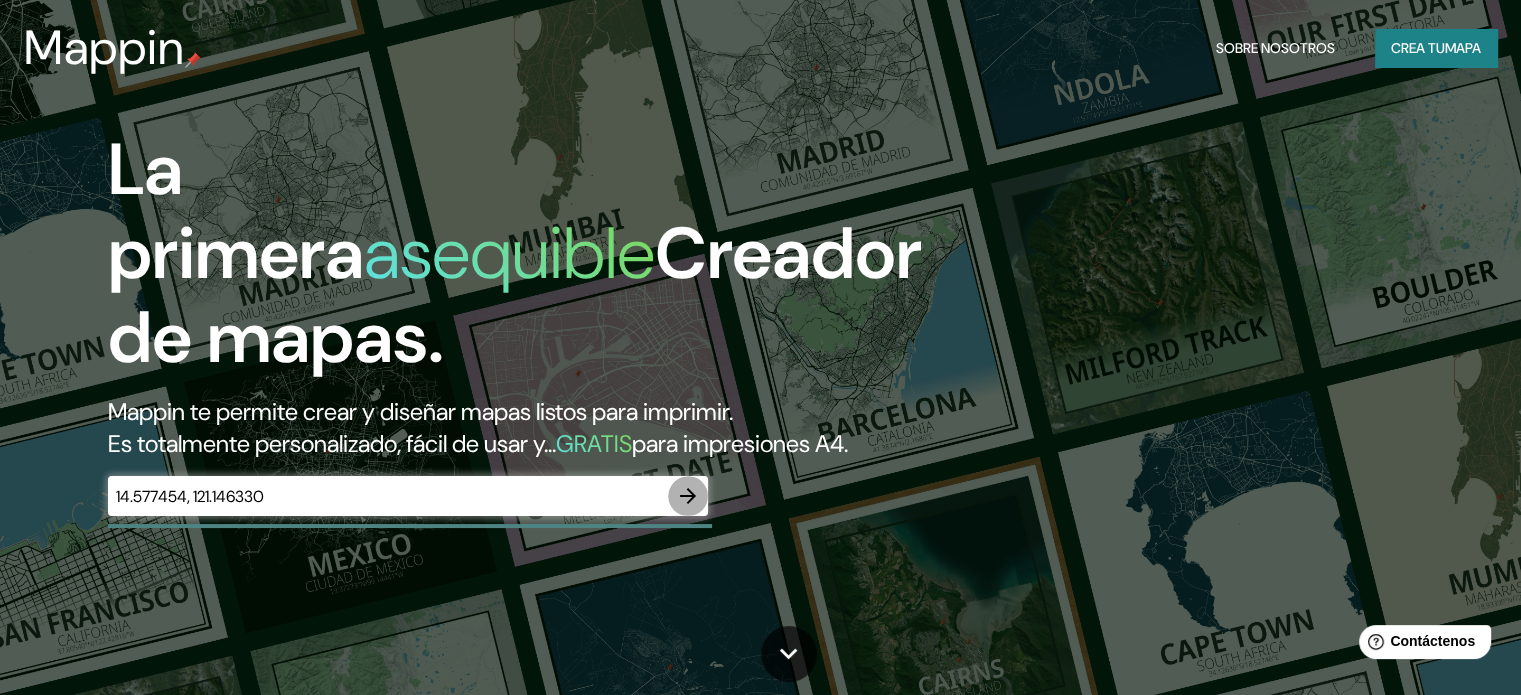 click 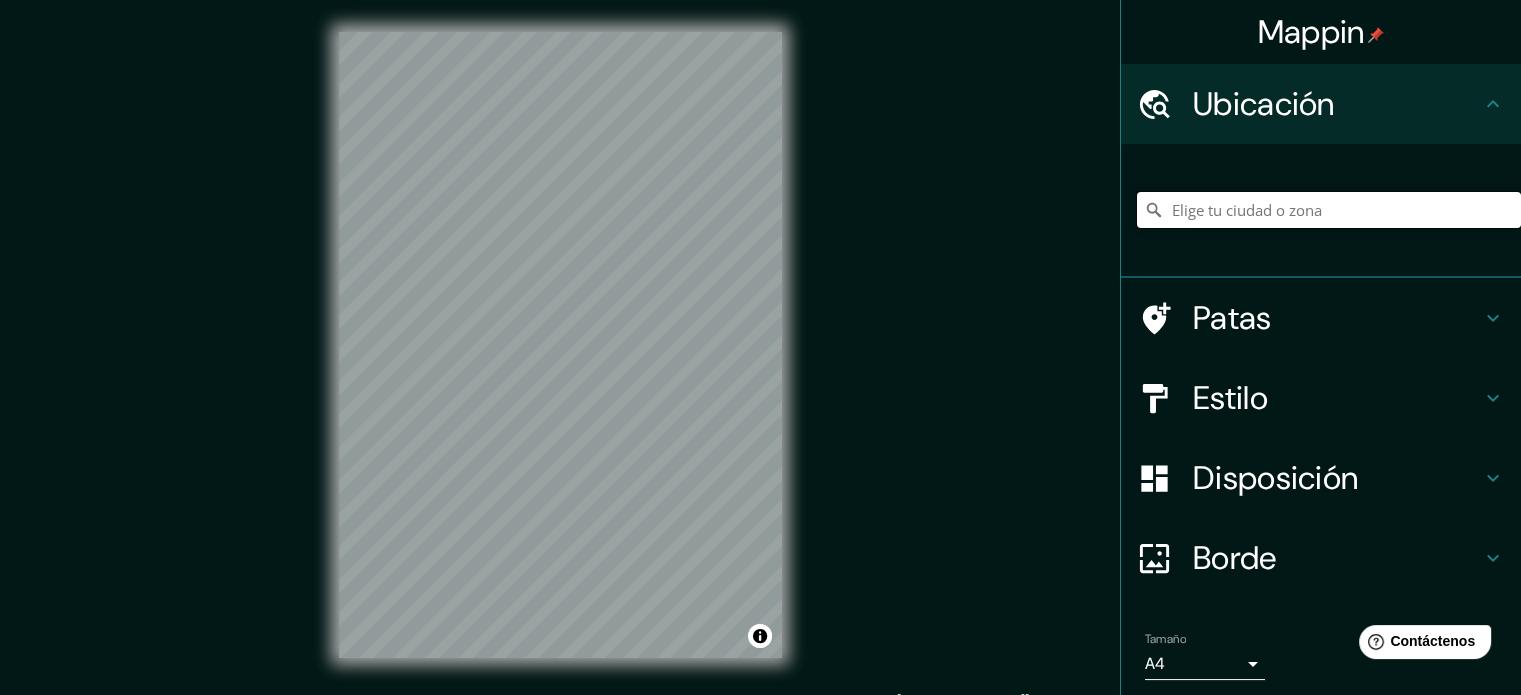 click at bounding box center [1329, 210] 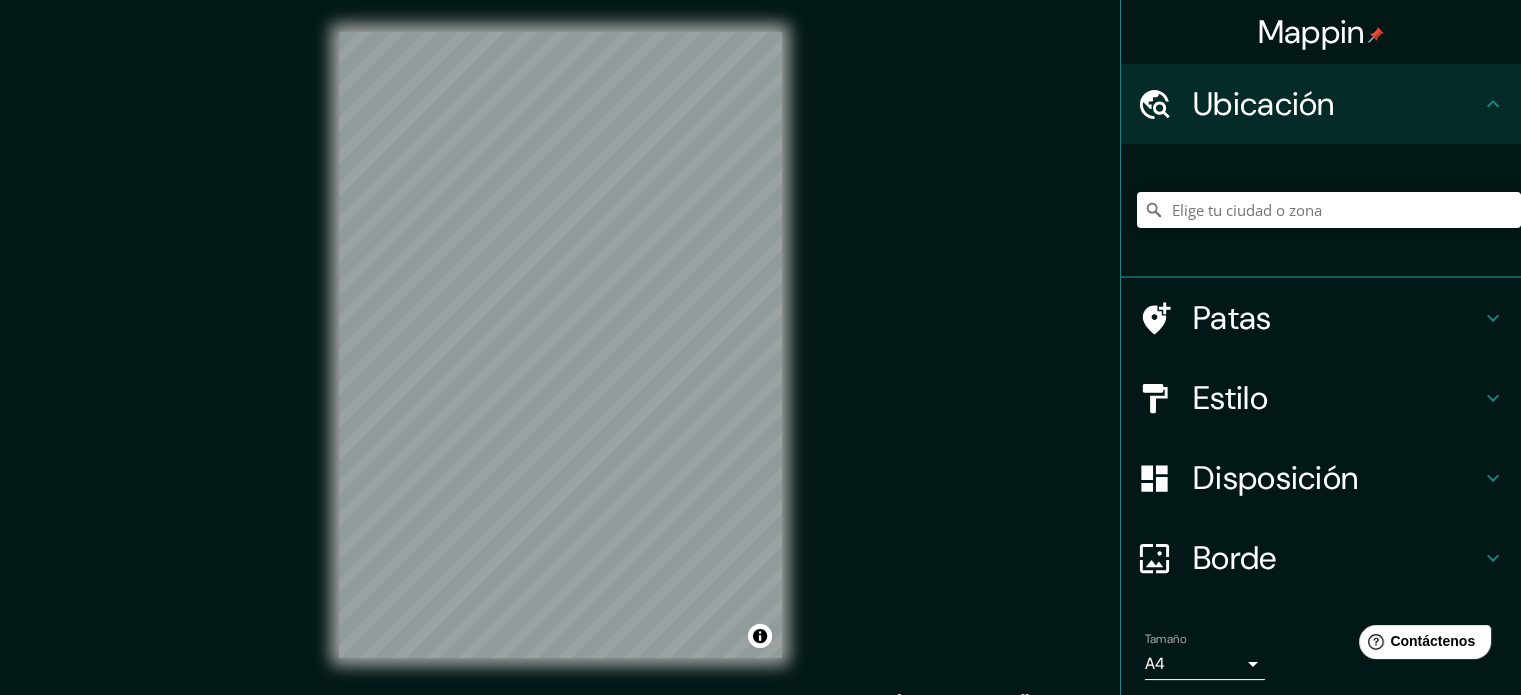 click on "Patas" at bounding box center [1337, 318] 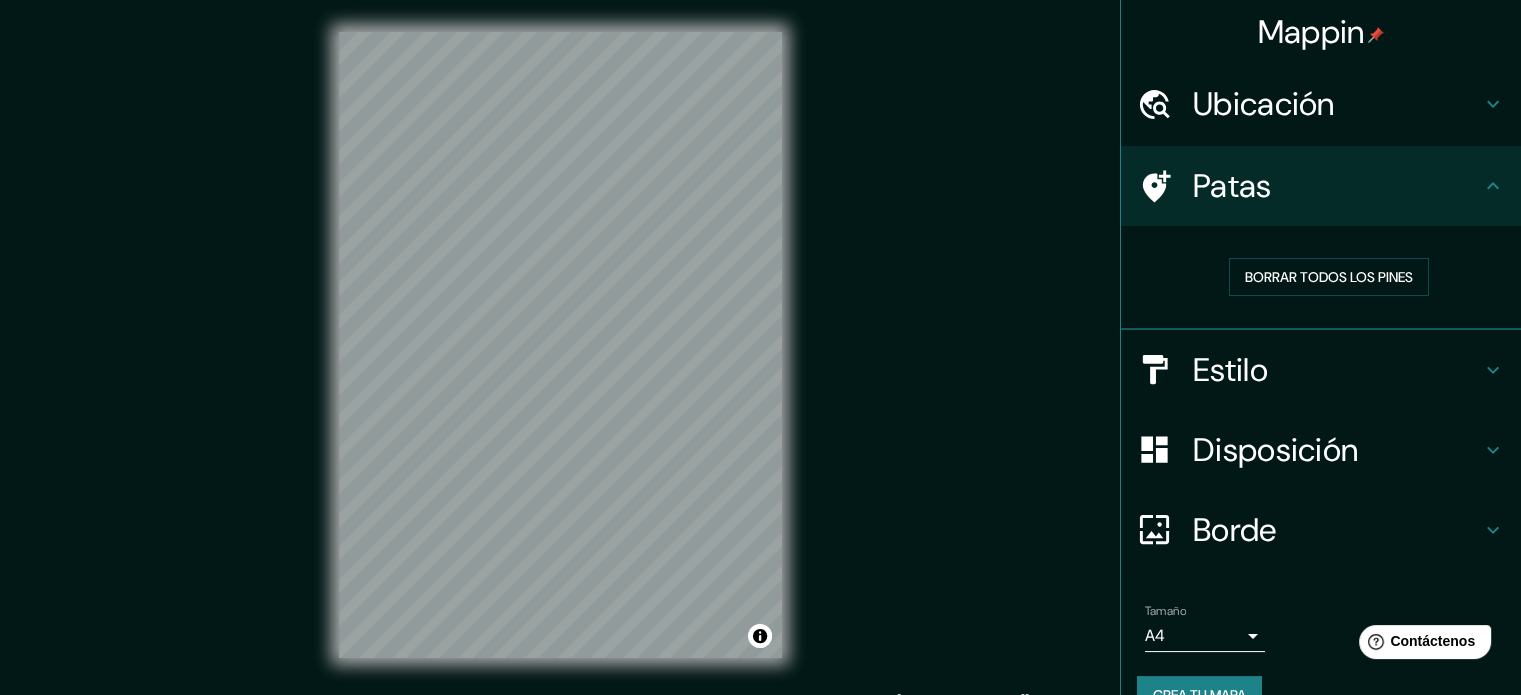 click on "Patas" at bounding box center [1337, 186] 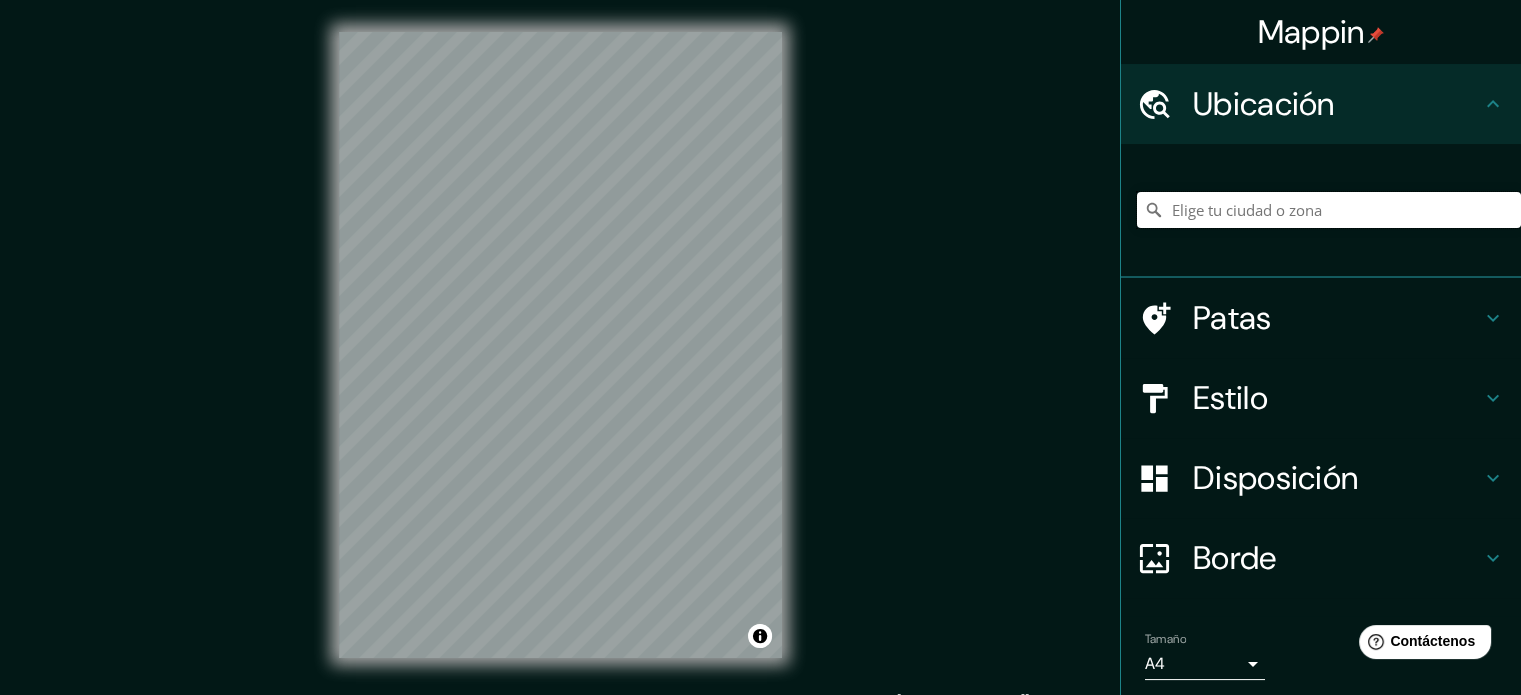 click at bounding box center (1329, 210) 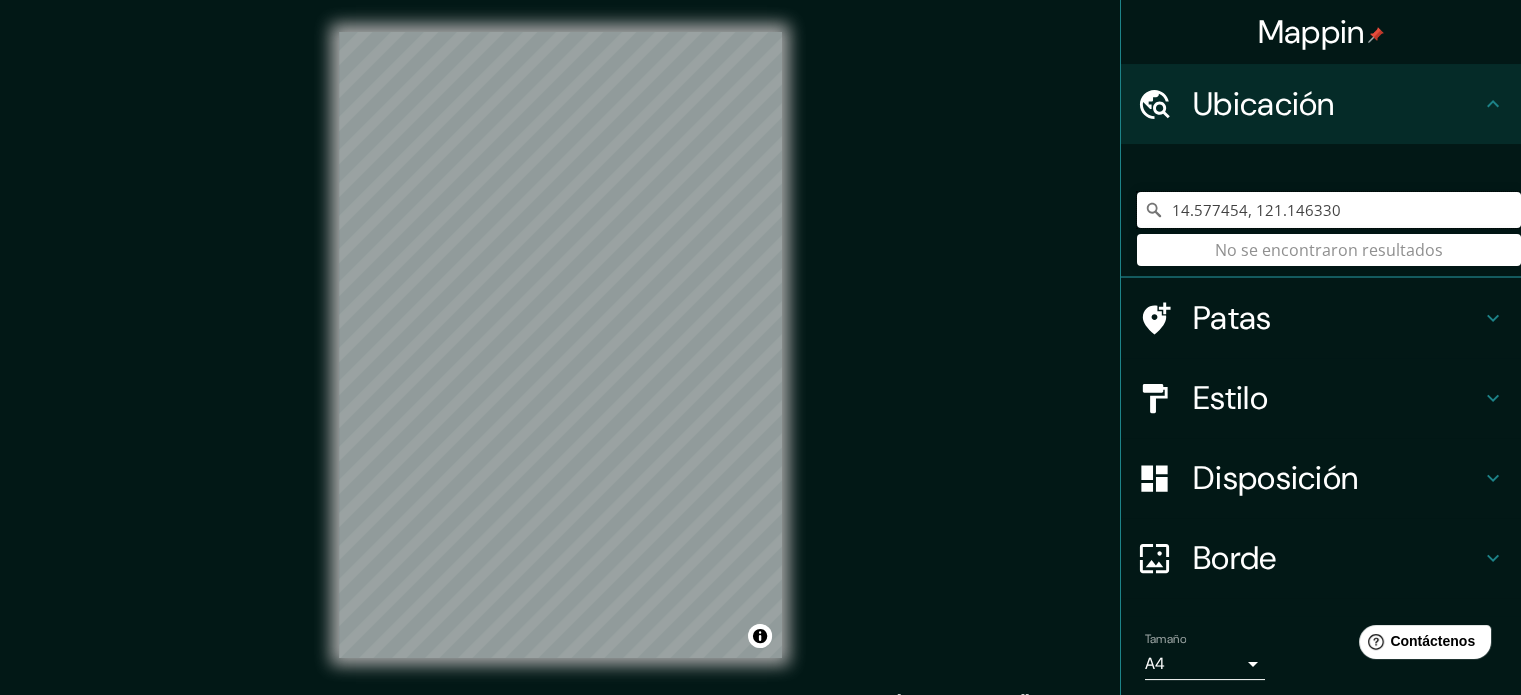 drag, startPoint x: 1374, startPoint y: 218, endPoint x: 894, endPoint y: 173, distance: 482.10477 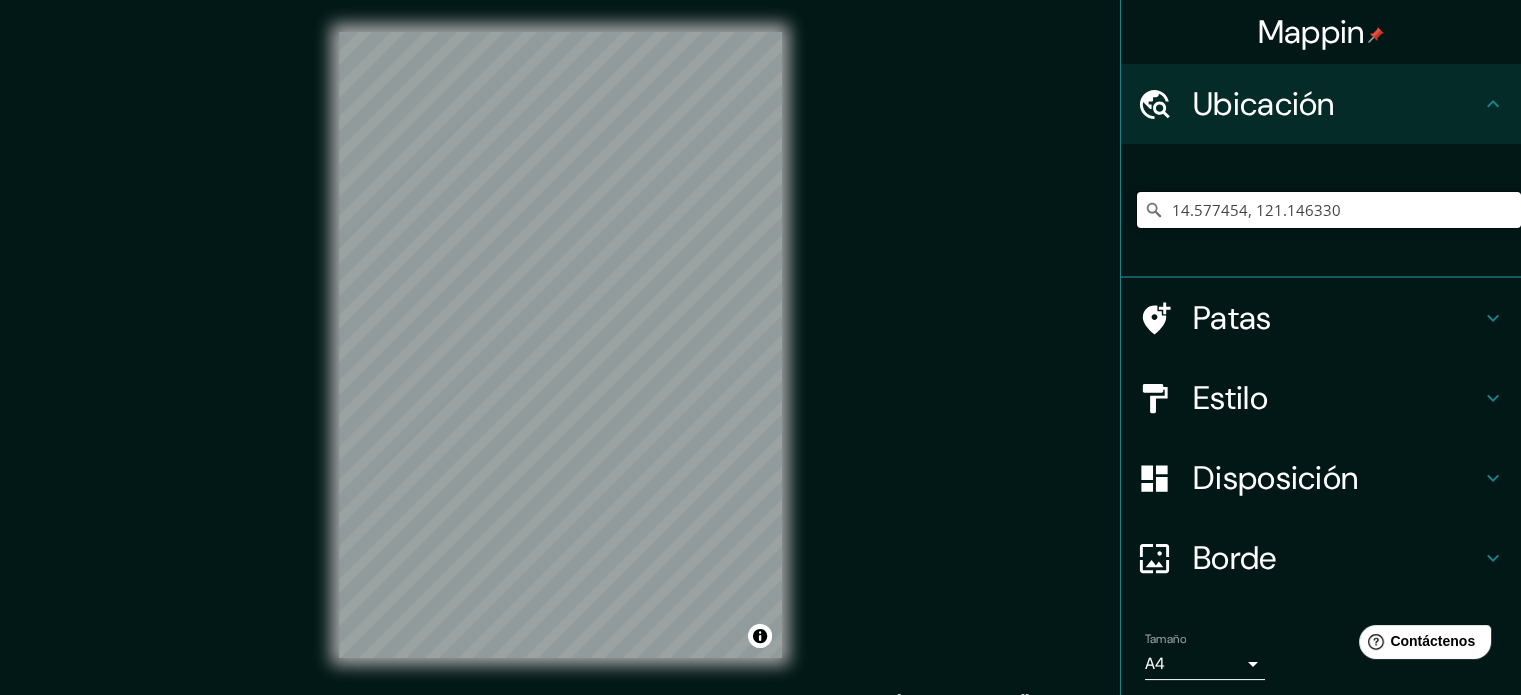 paste on "[GEOGRAPHIC_DATA] en [GEOGRAPHIC_DATA]" 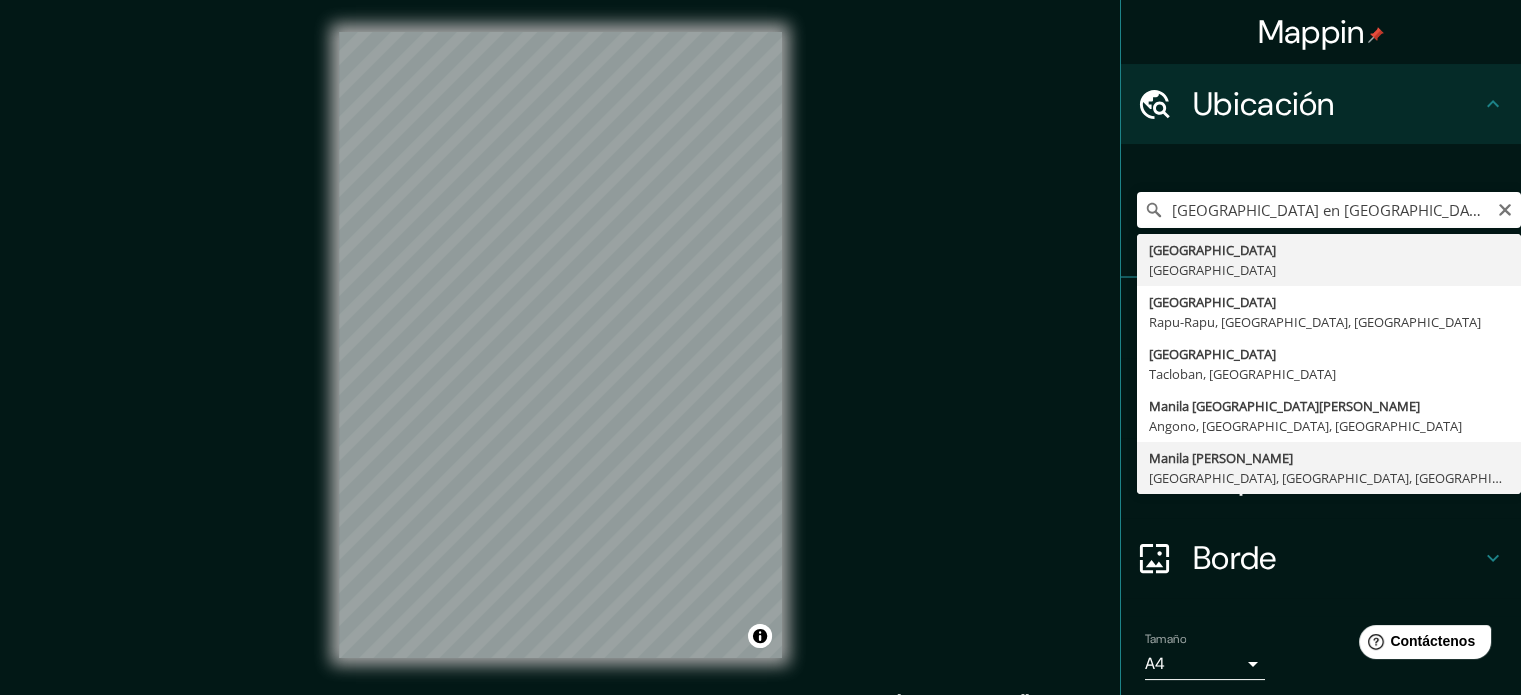 type on "Manila [PERSON_NAME], [GEOGRAPHIC_DATA], [GEOGRAPHIC_DATA], [GEOGRAPHIC_DATA]" 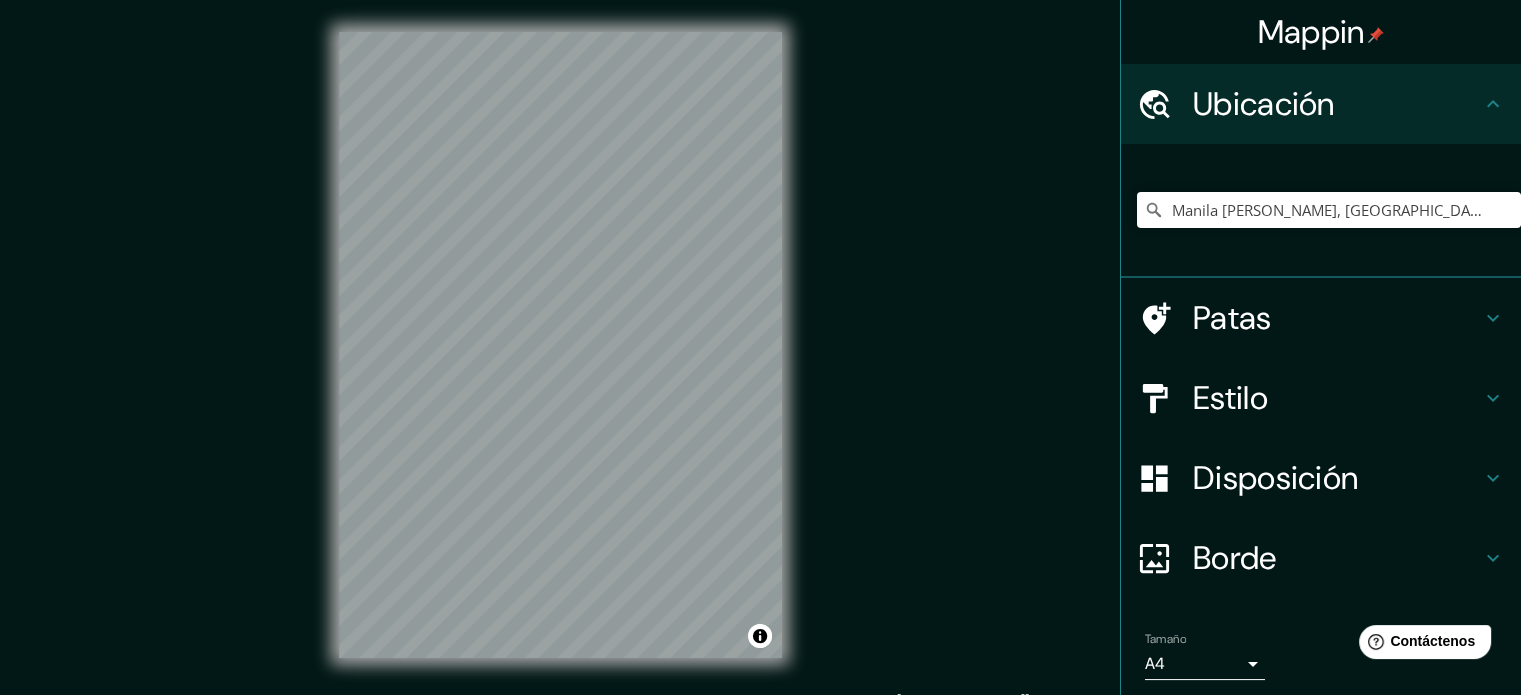 click on "Mappin Ubicación Manila [PERSON_NAME], [GEOGRAPHIC_DATA], [GEOGRAPHIC_DATA], [GEOGRAPHIC_DATA] Patas Estilo Disposición Borde Elige un borde.  Consejo  : puedes opacar las capas del marco para crear efectos geniales. Ninguno Simple Transparente Elegante Tamaño A4 single Crea tu mapa © Mapbox   © OpenStreetMap   Improve this map Si tiene algún problema, sugerencia o inquietud, envíe un correo electrónico a  [EMAIL_ADDRESS][DOMAIN_NAME]  .   . ." at bounding box center [760, 361] 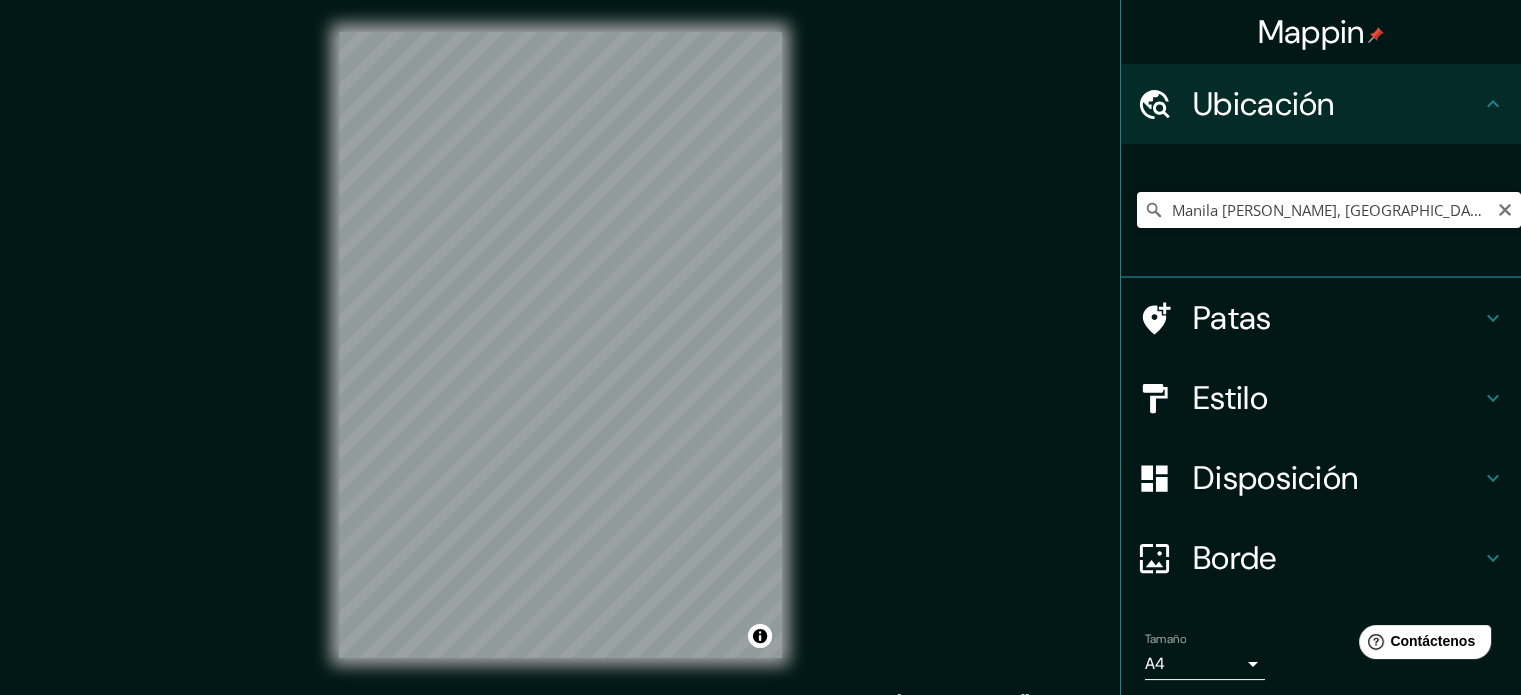 drag, startPoint x: 1494, startPoint y: 209, endPoint x: 1458, endPoint y: 216, distance: 36.67424 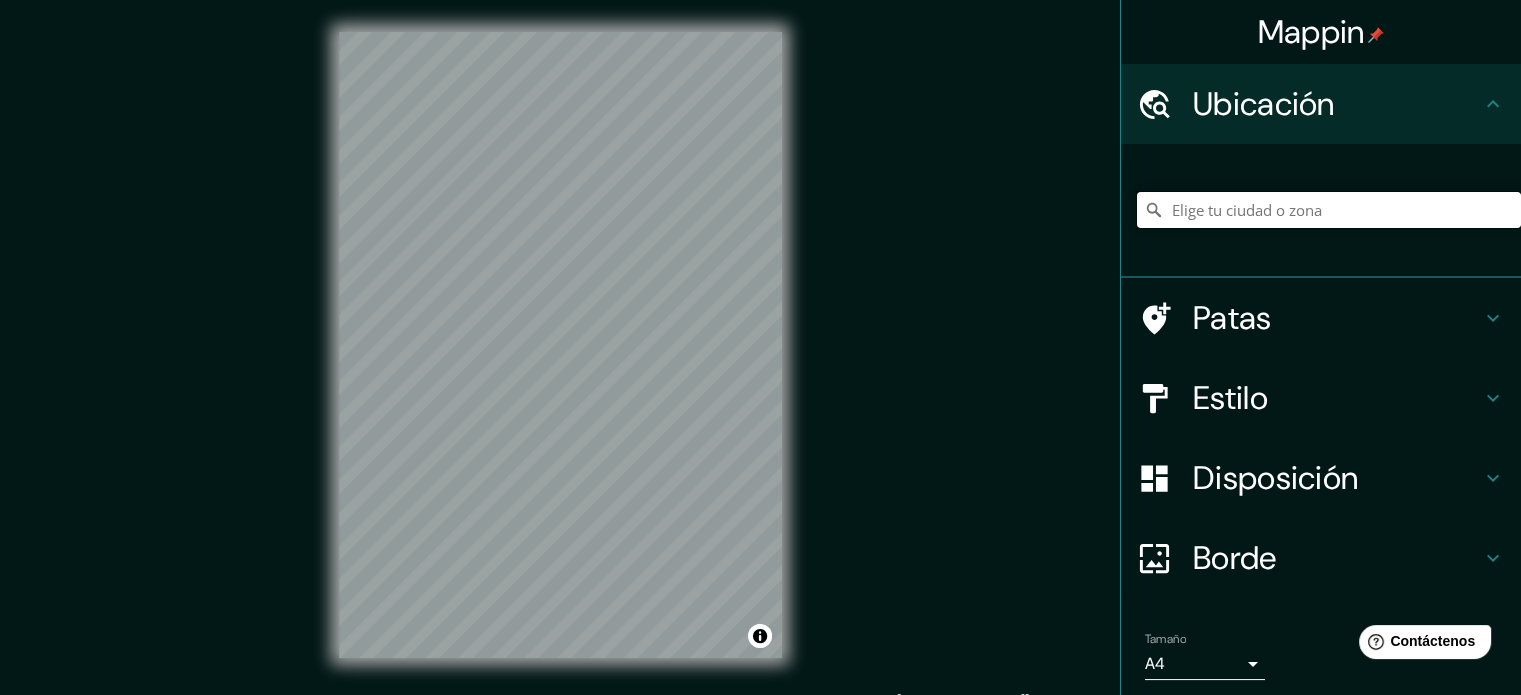 paste on "[DEMOGRAPHIC_DATA] Prayer Garden & Conference Site" 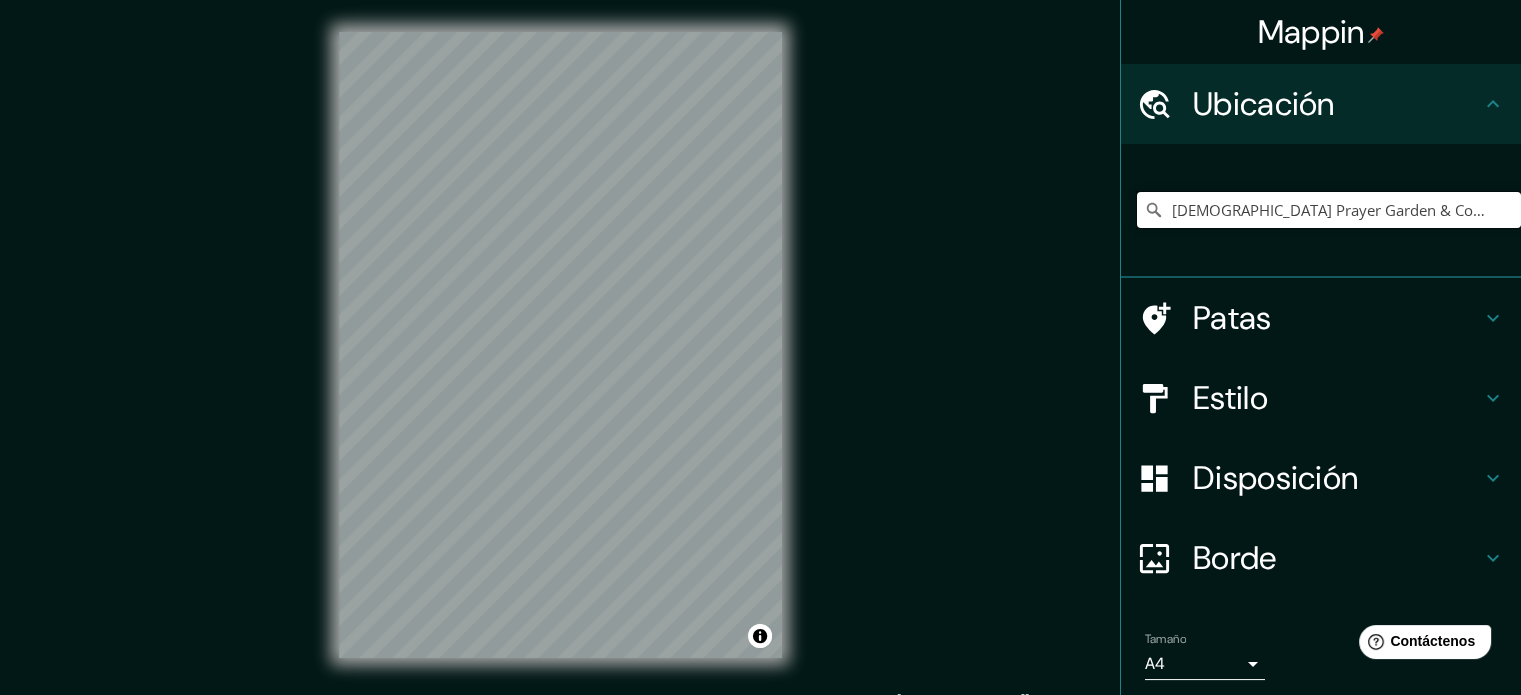 scroll, scrollTop: 0, scrollLeft: 41, axis: horizontal 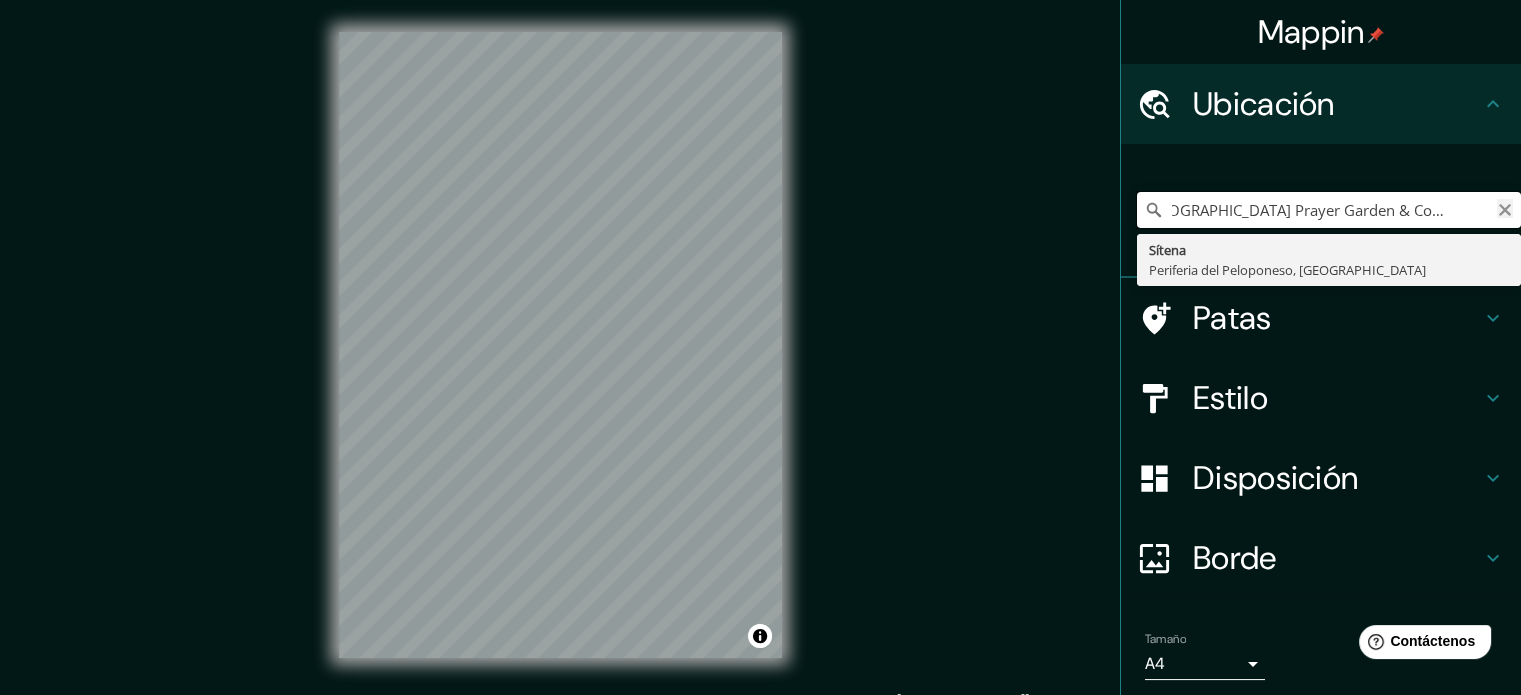 type on "[DEMOGRAPHIC_DATA] Prayer Garden & Conference Site" 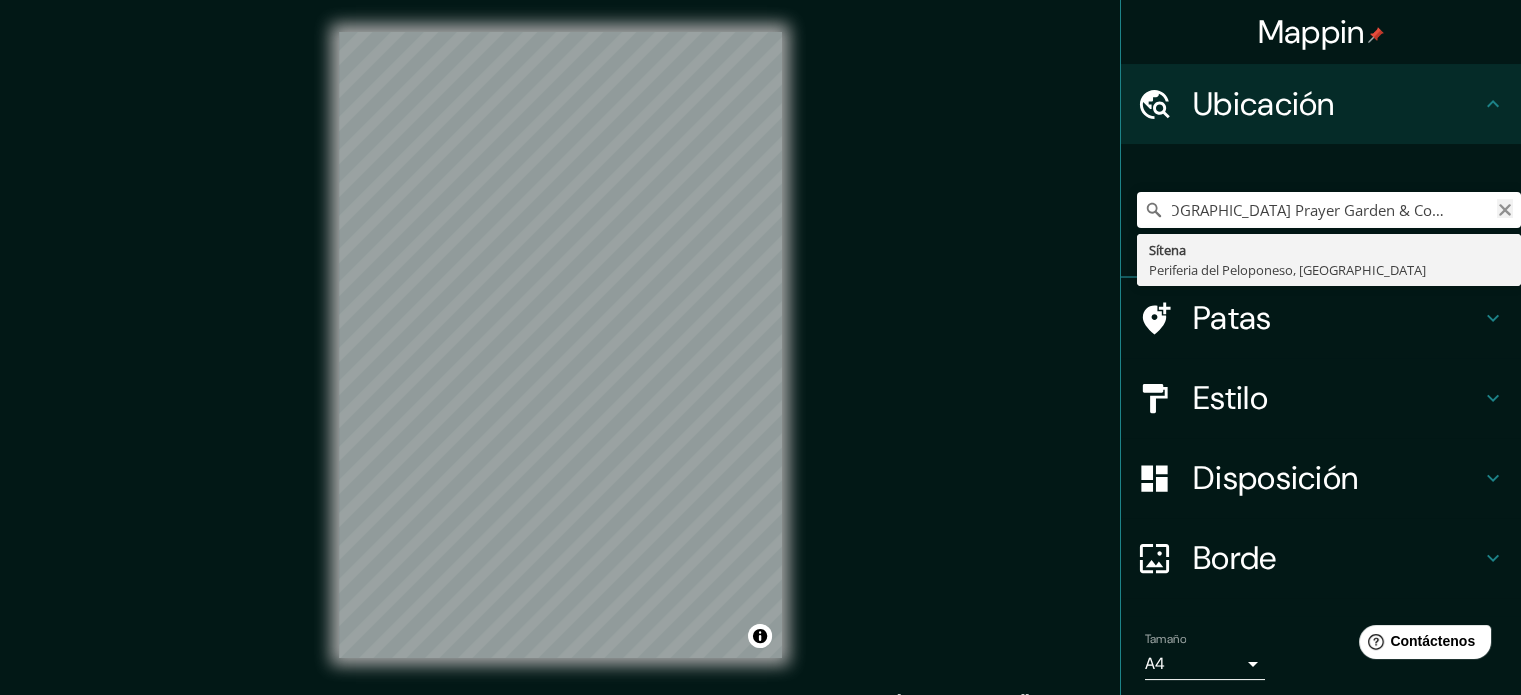 click 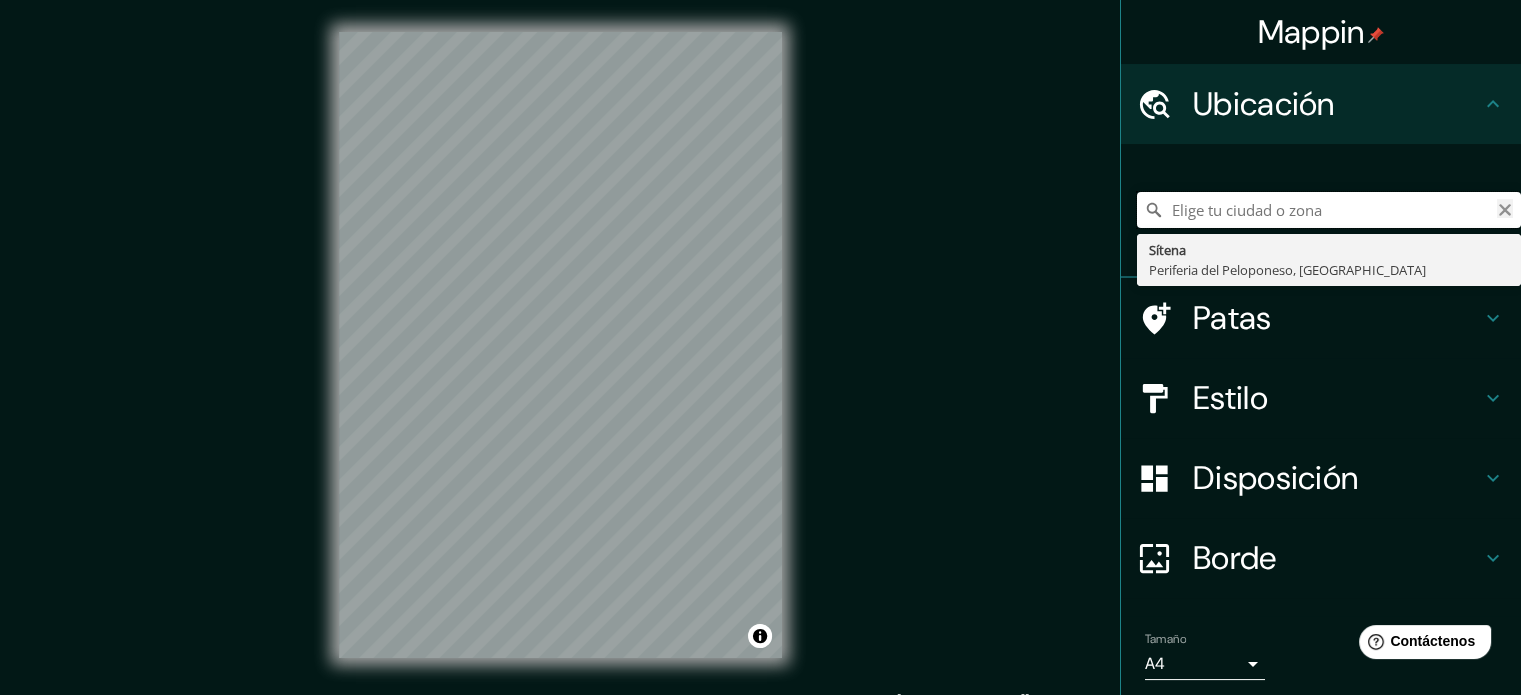 scroll, scrollTop: 0, scrollLeft: 0, axis: both 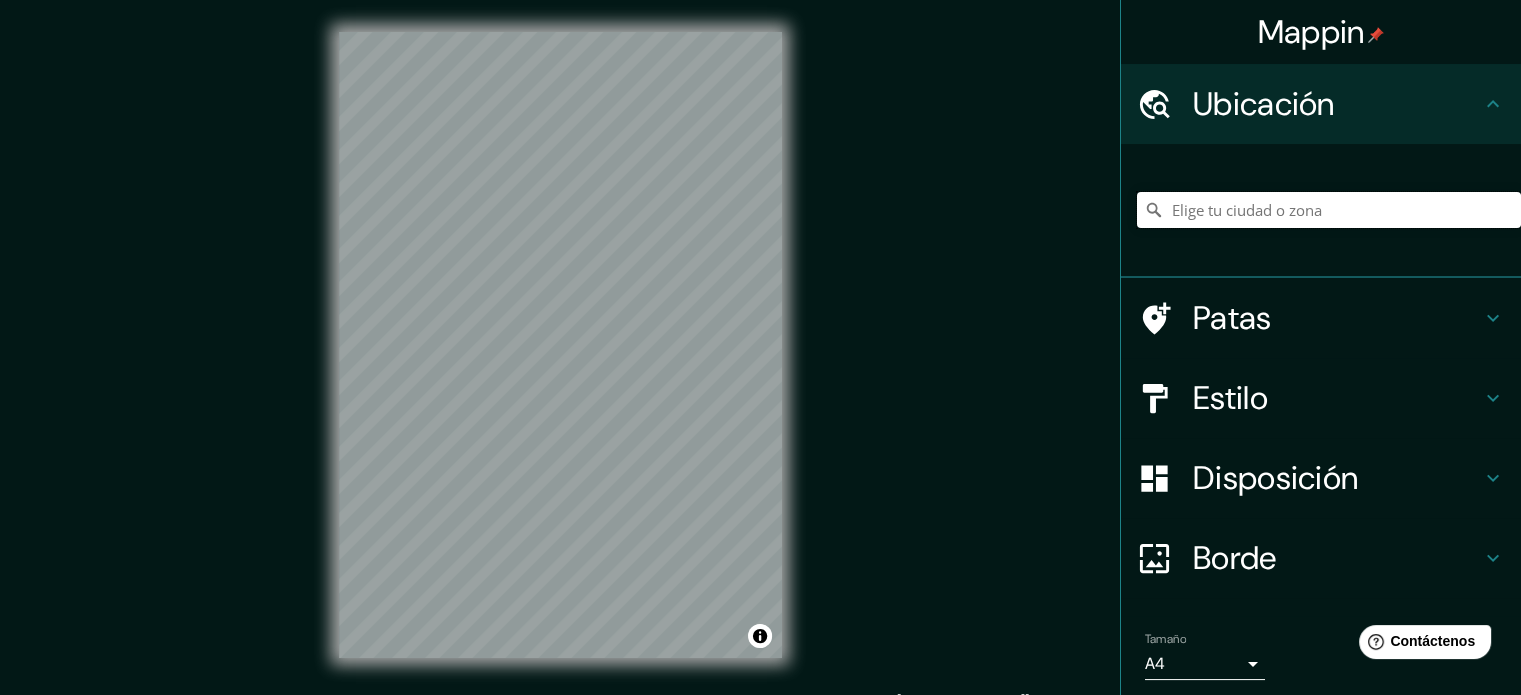 paste on "[DEMOGRAPHIC_DATA] Prayer Garden & Conference Site" 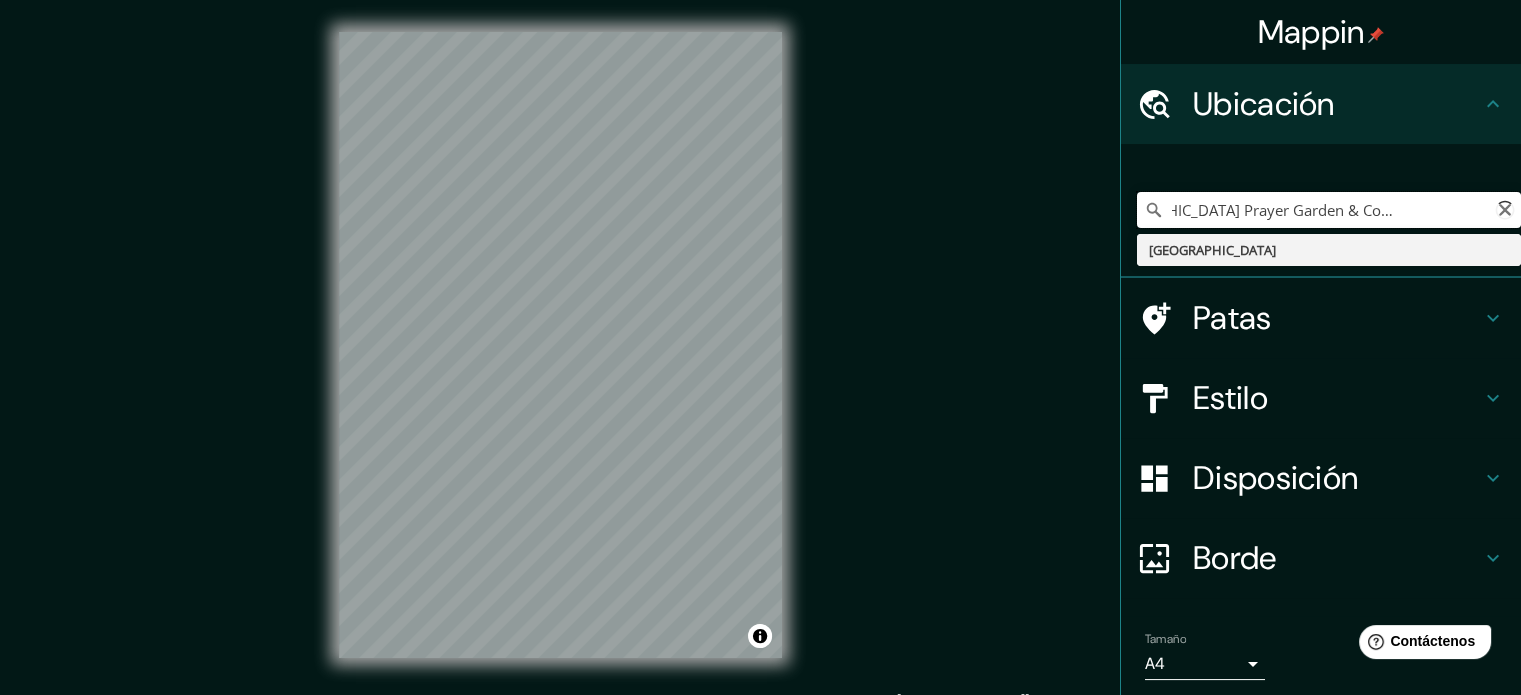scroll, scrollTop: 0, scrollLeft: 100, axis: horizontal 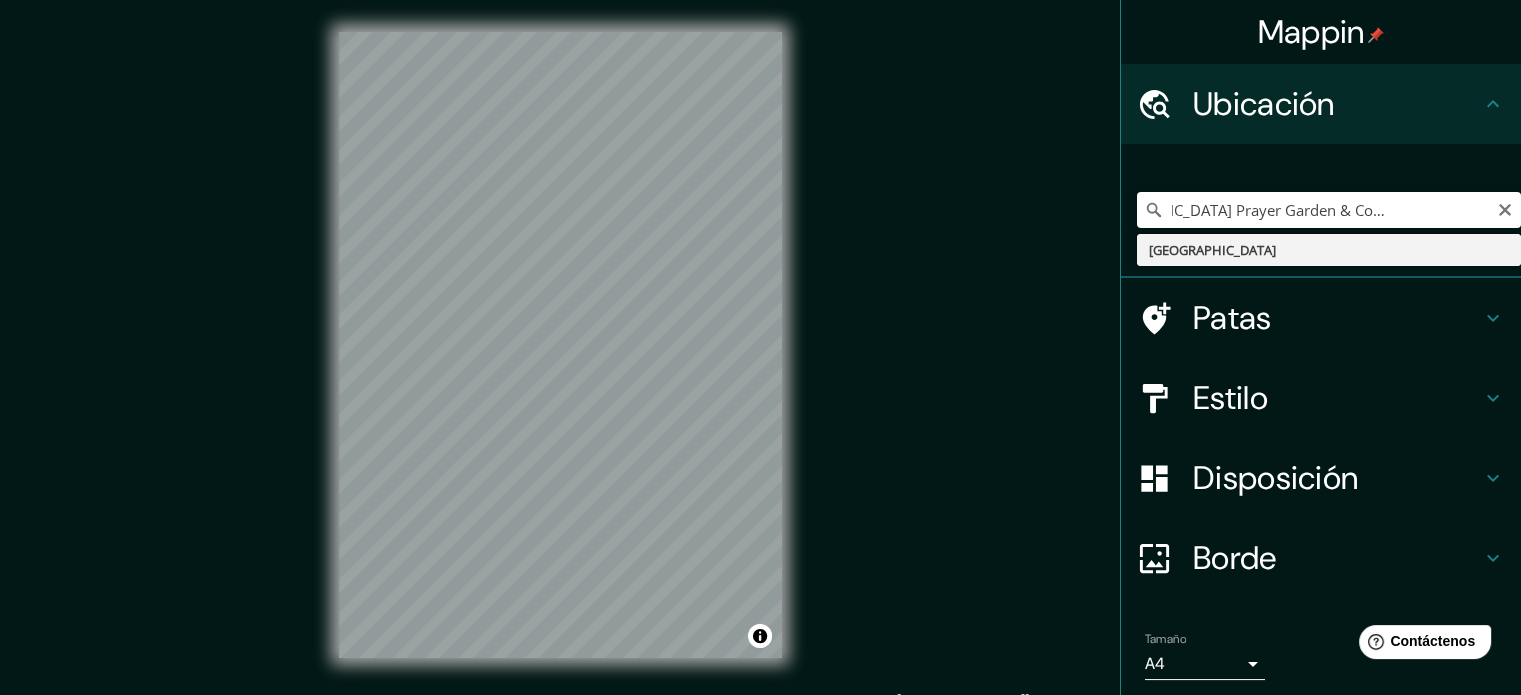 type on "[GEOGRAPHIC_DATA]" 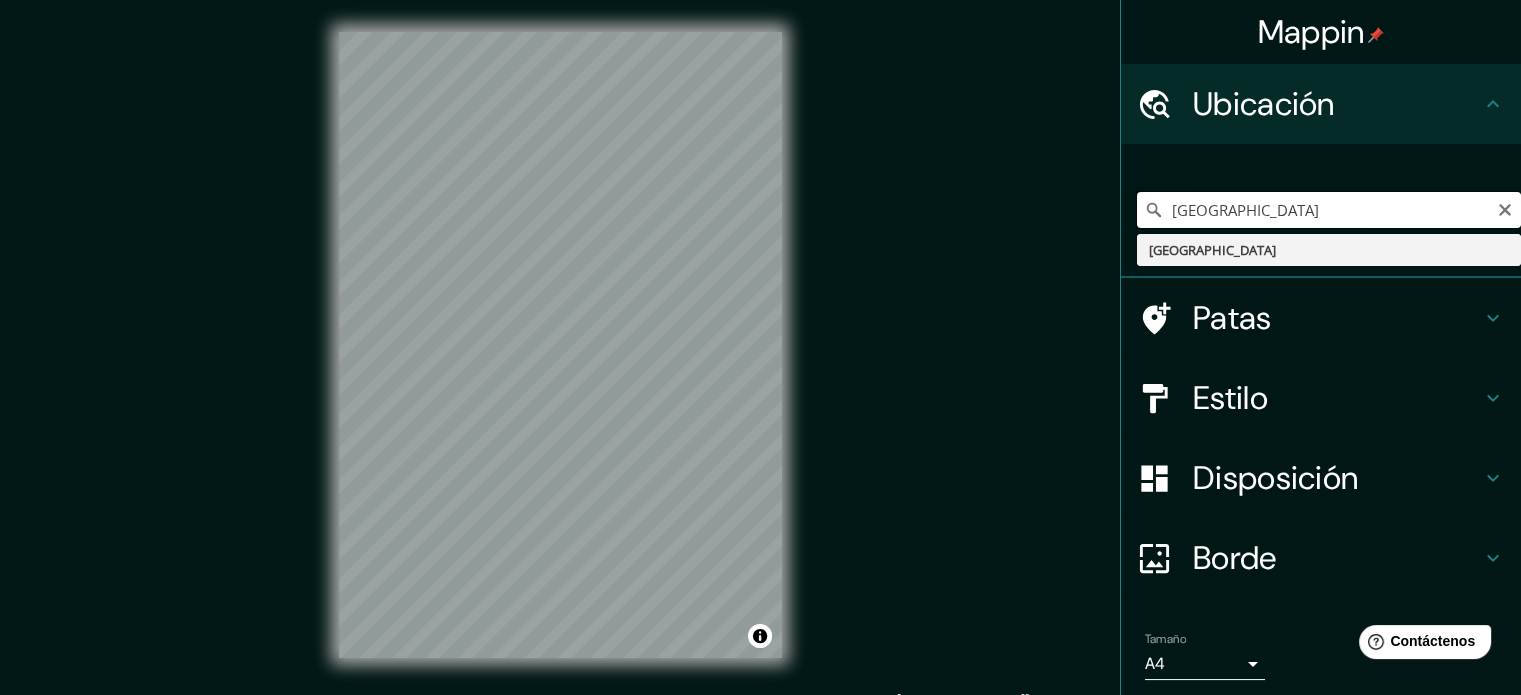 scroll, scrollTop: 0, scrollLeft: 0, axis: both 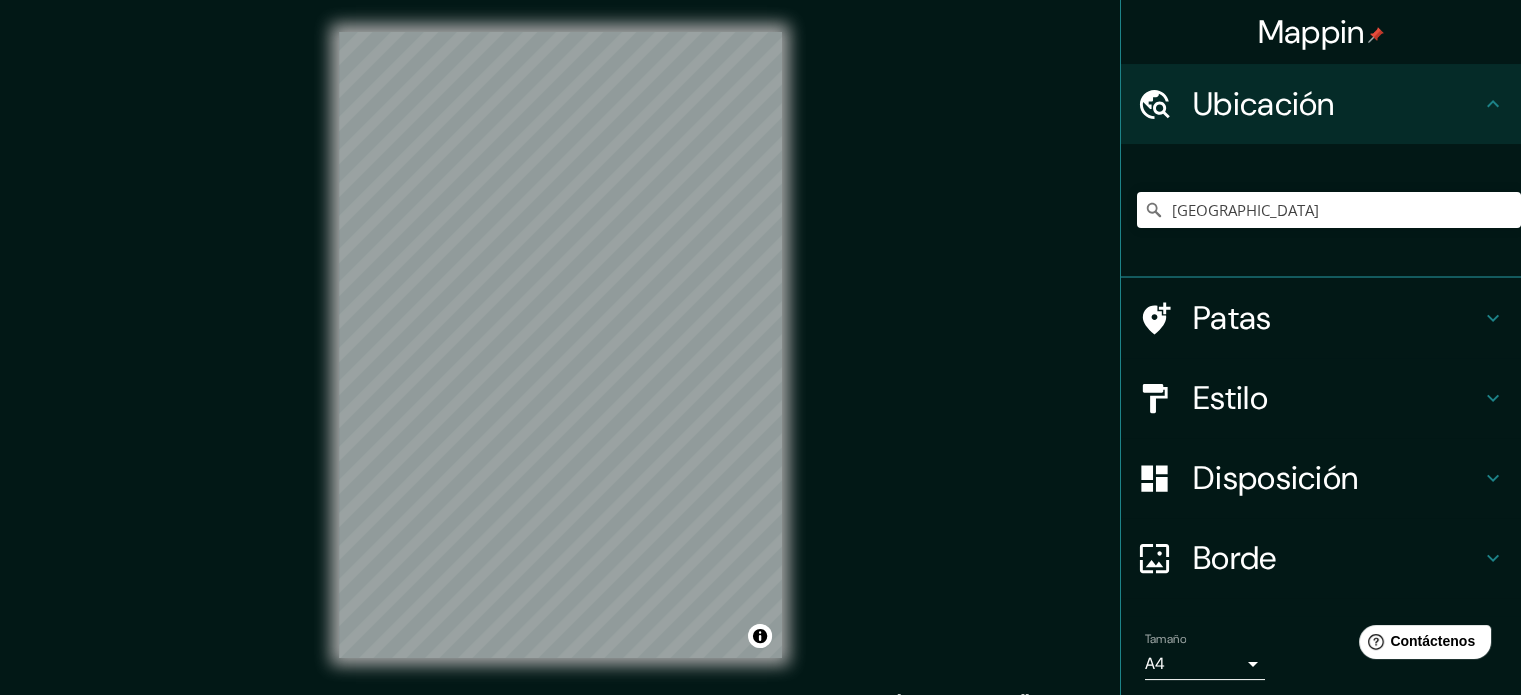 click on "© Mapbox   © OpenStreetMap   Improve this map" at bounding box center (560, 345) 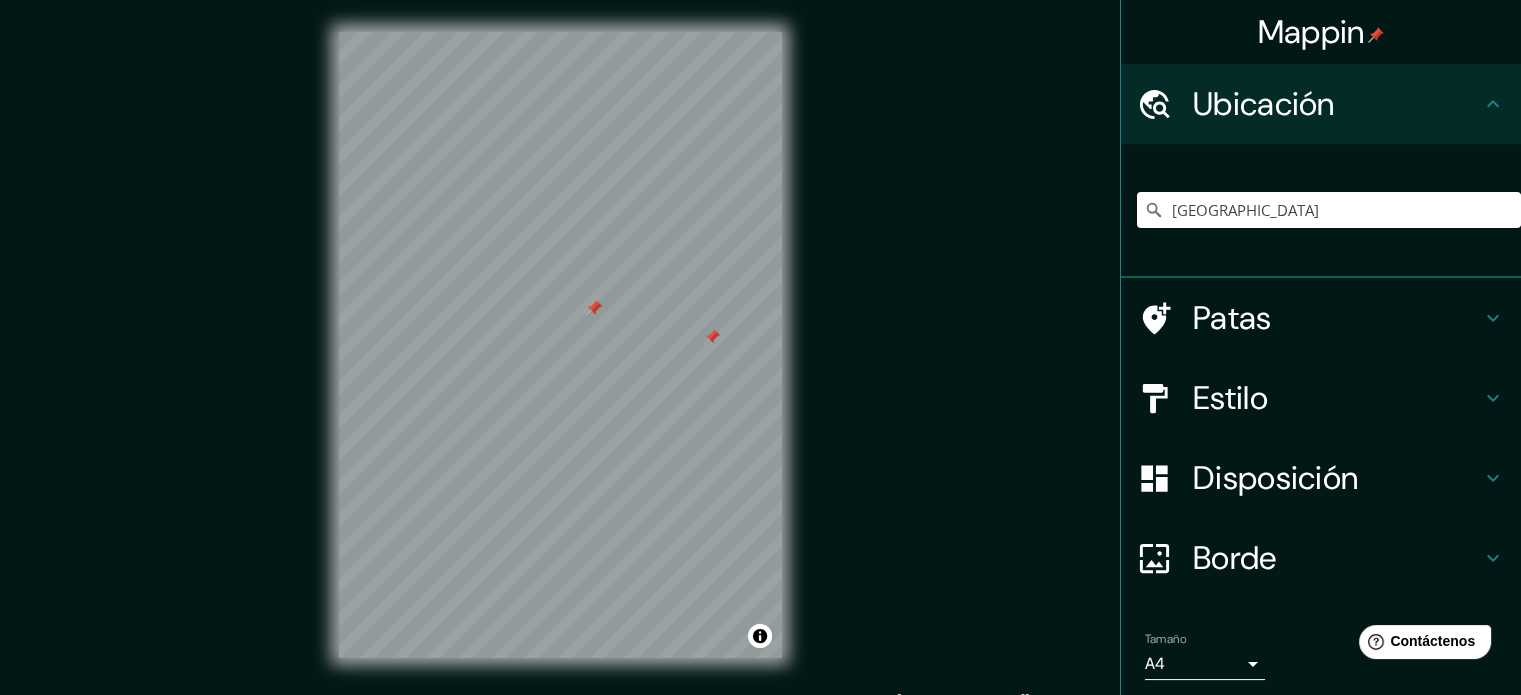 click on "Patas" at bounding box center (1337, 318) 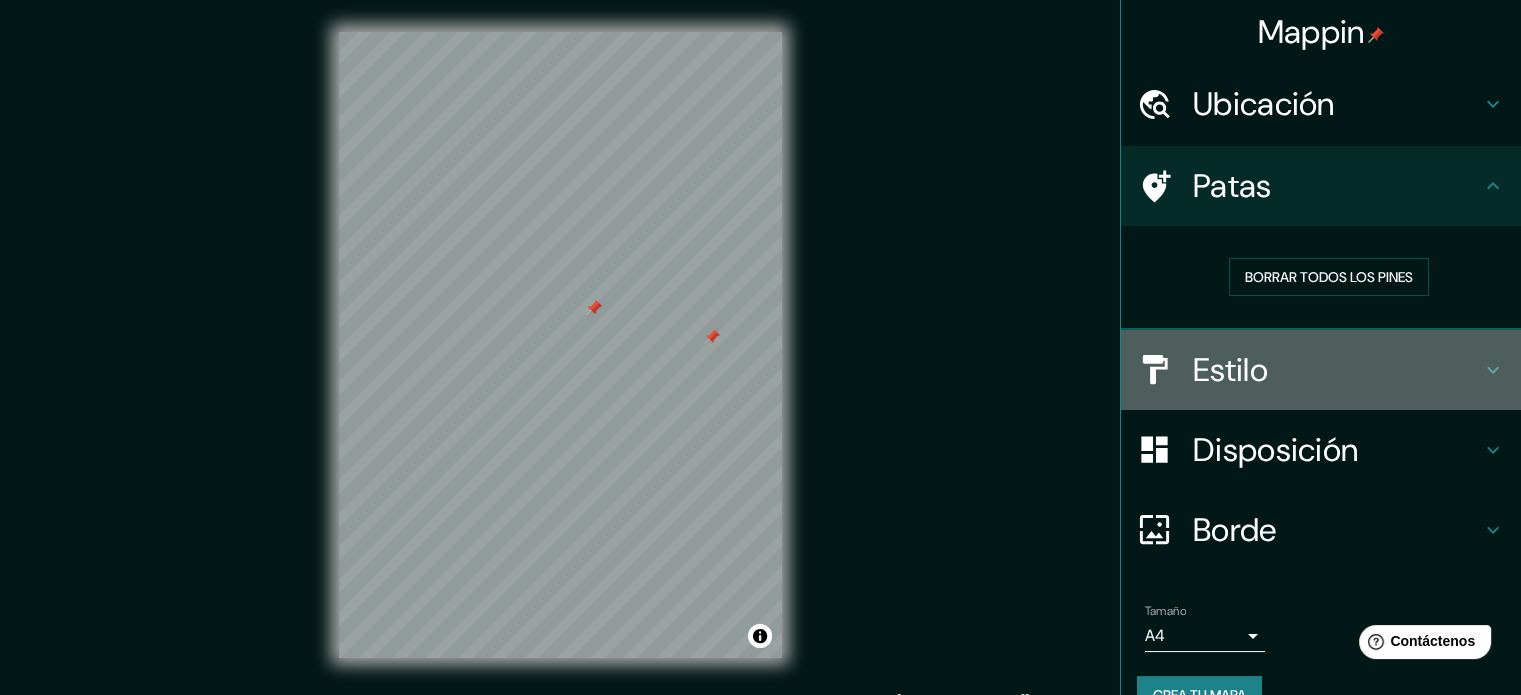 click on "Estilo" at bounding box center (1337, 370) 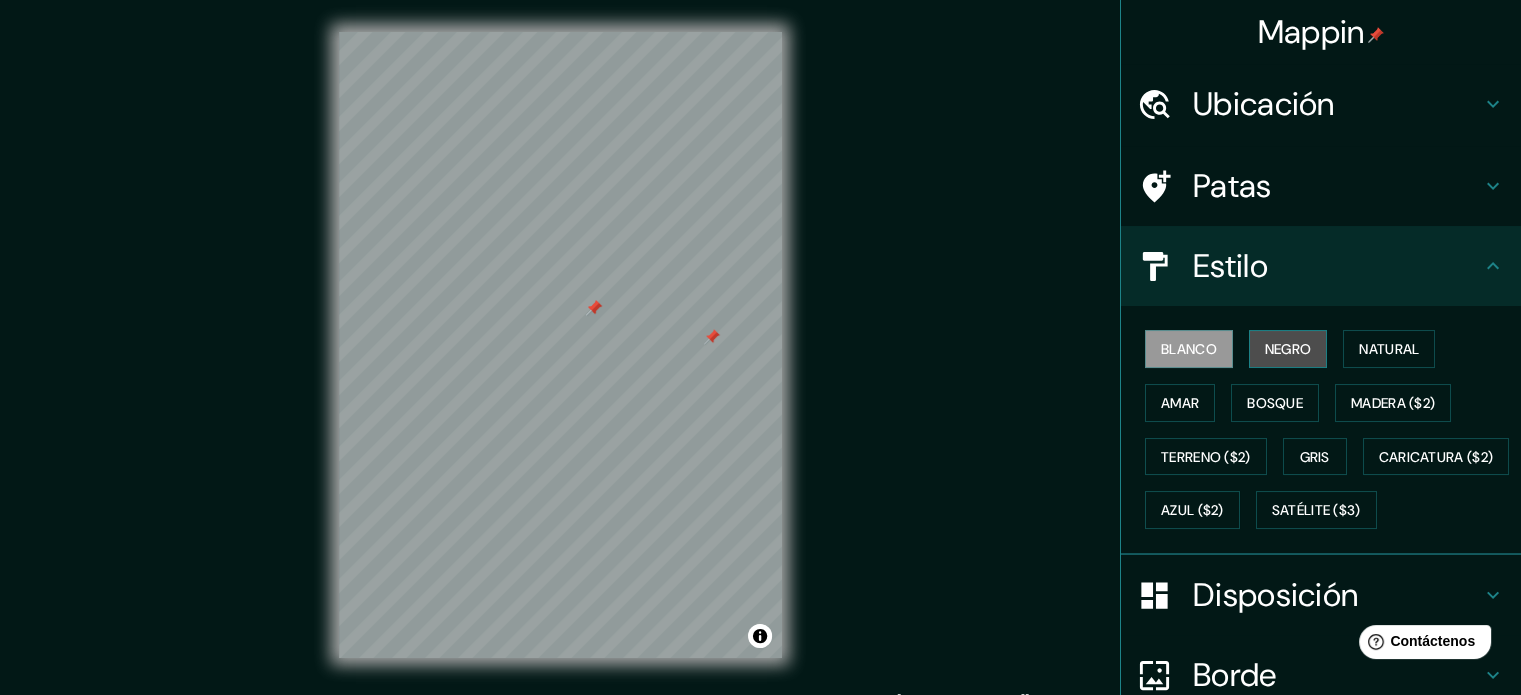 click on "Negro" at bounding box center (1288, 349) 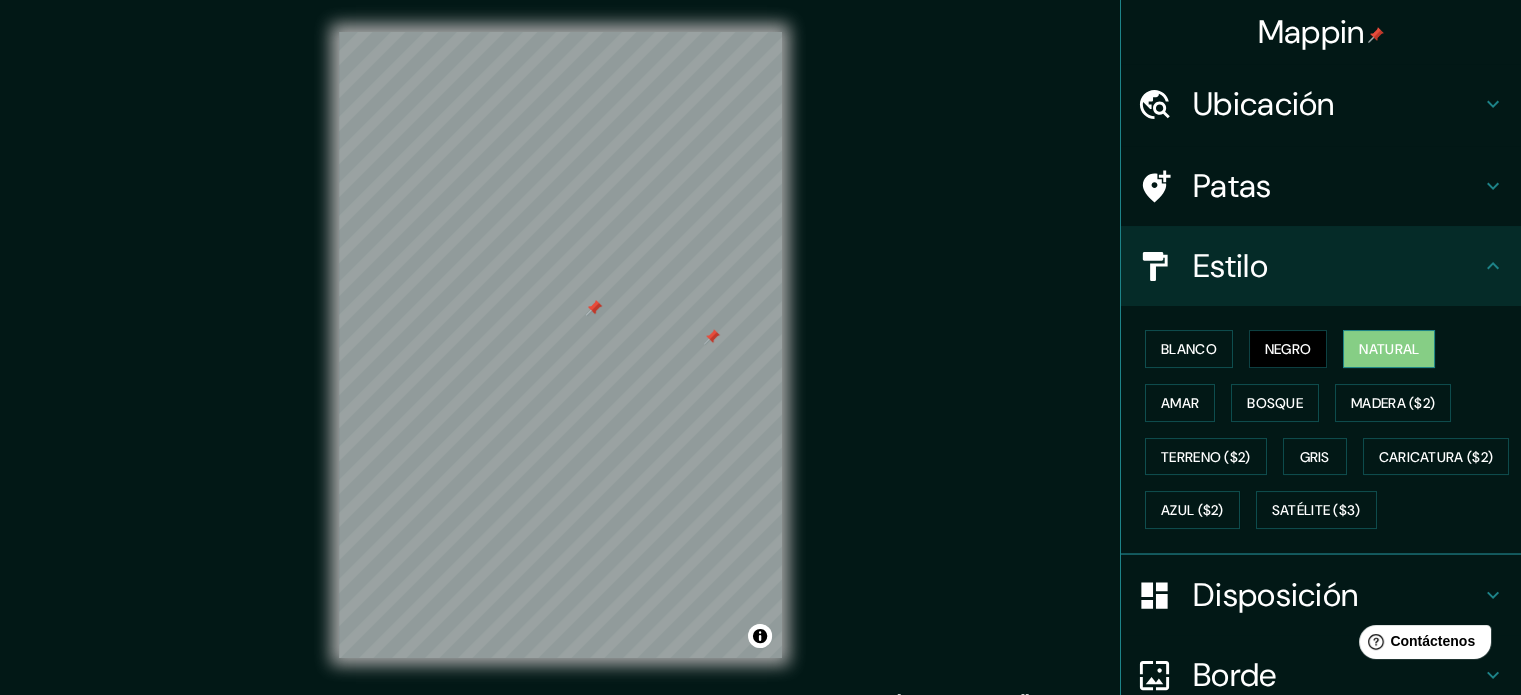 click on "Natural" at bounding box center (1389, 349) 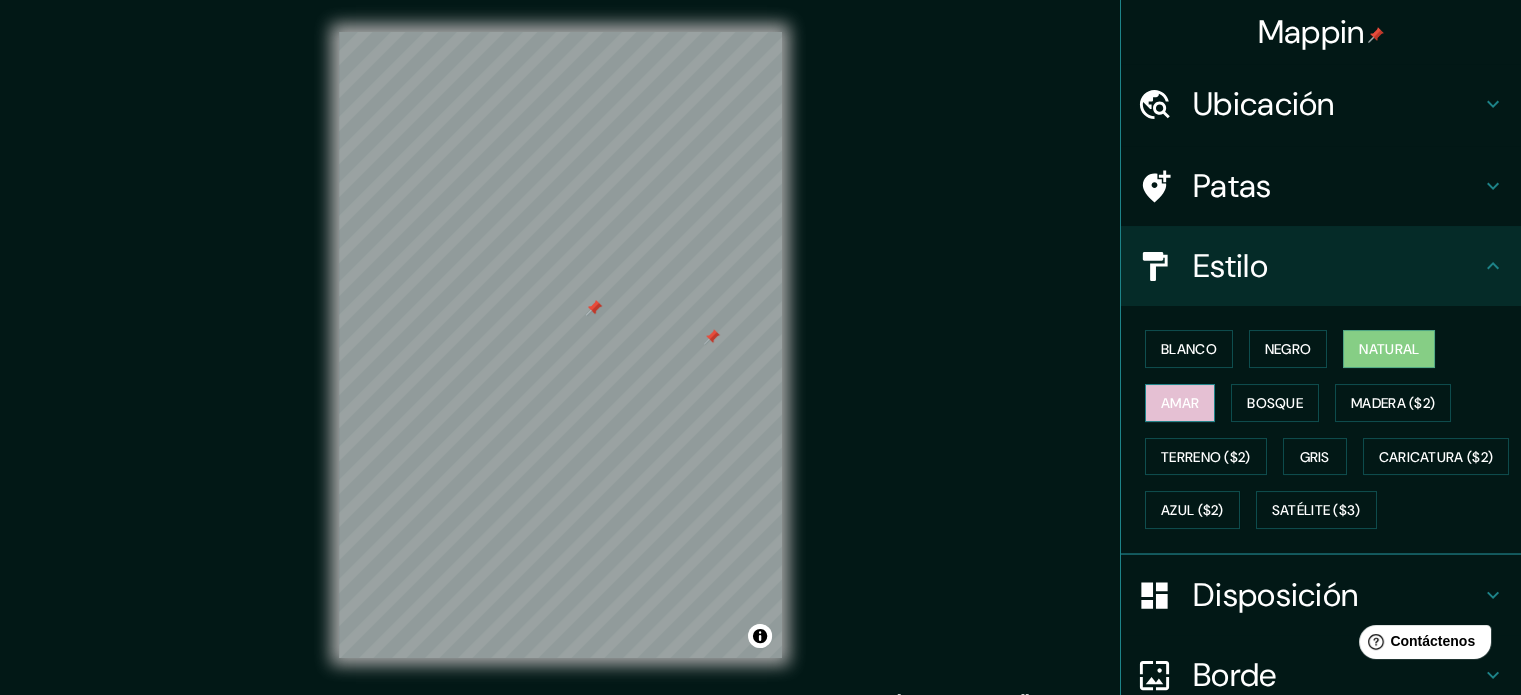 click on "Amar" at bounding box center (1180, 403) 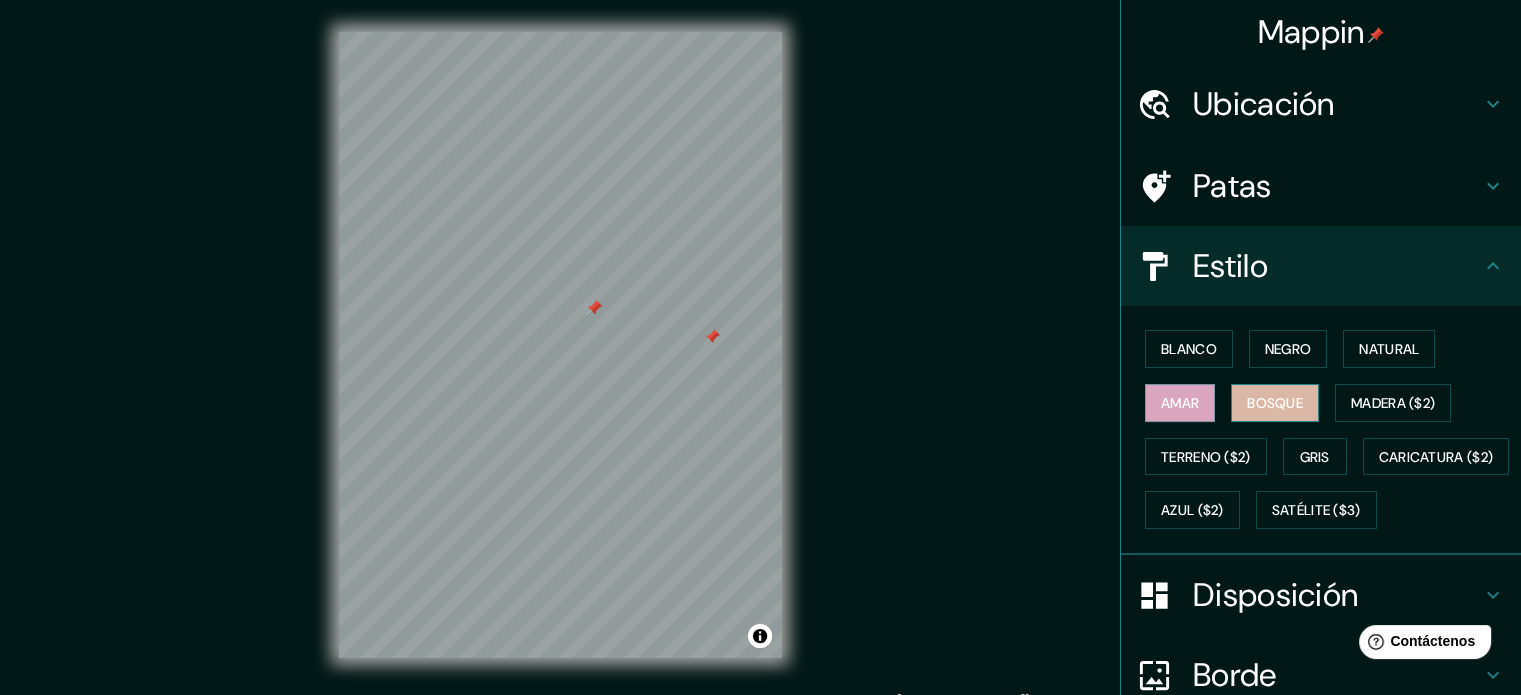 click on "Bosque" at bounding box center (1275, 403) 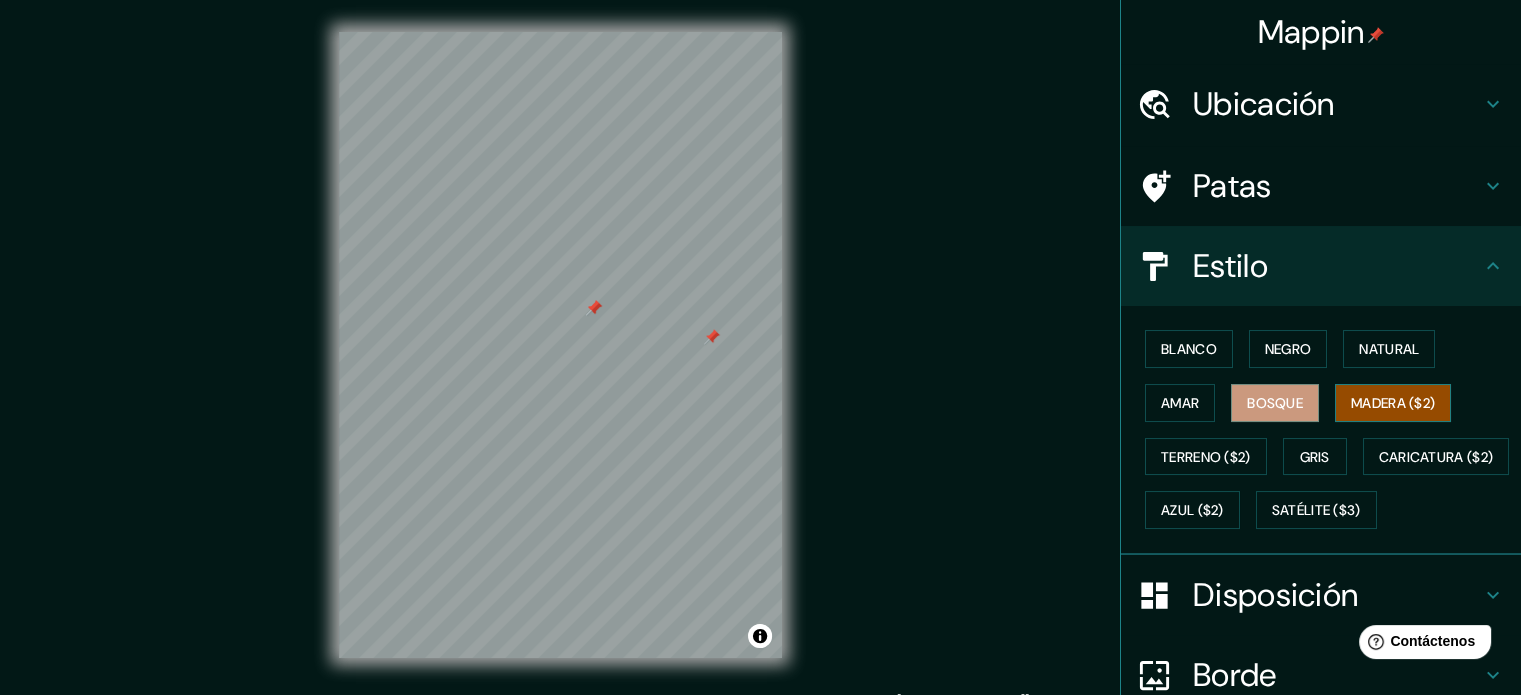 click on "Madera ($2)" at bounding box center (1393, 403) 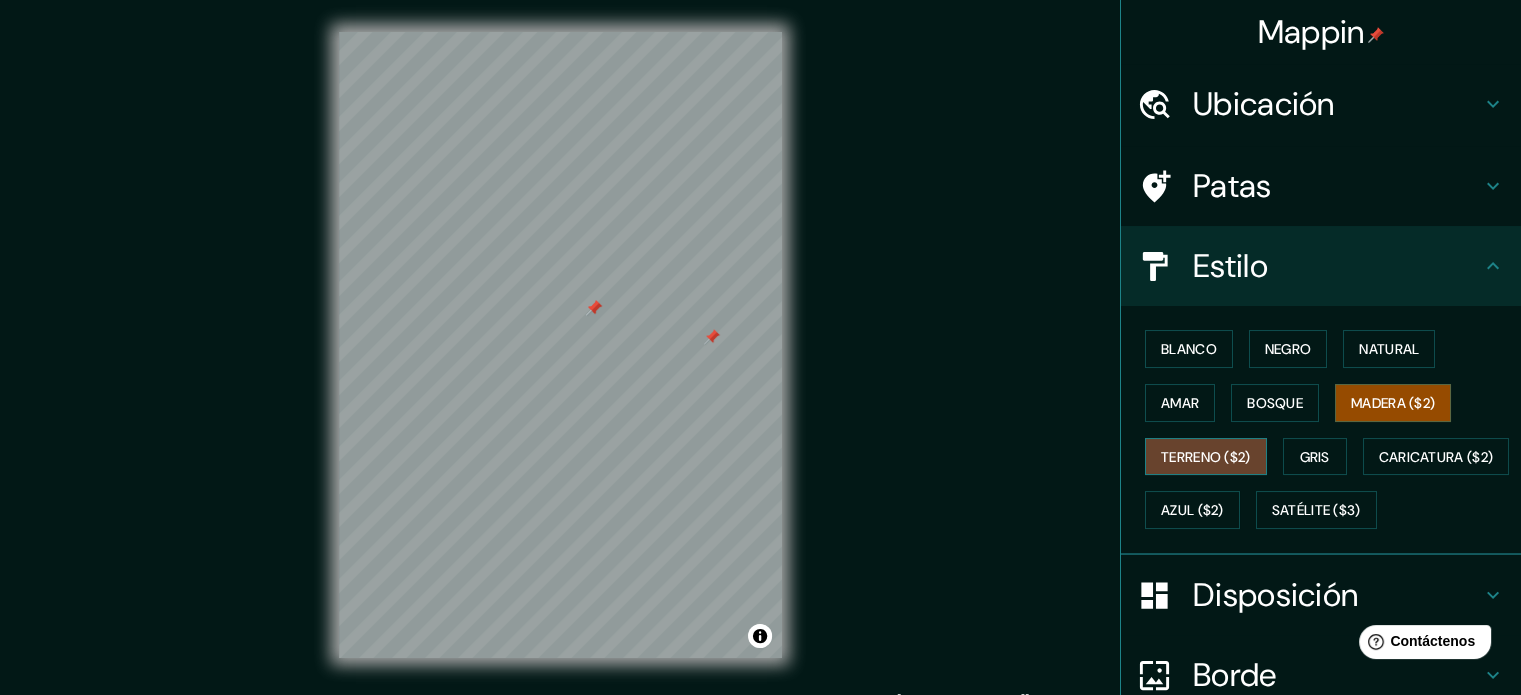 click on "Terreno ($2)" at bounding box center [1206, 457] 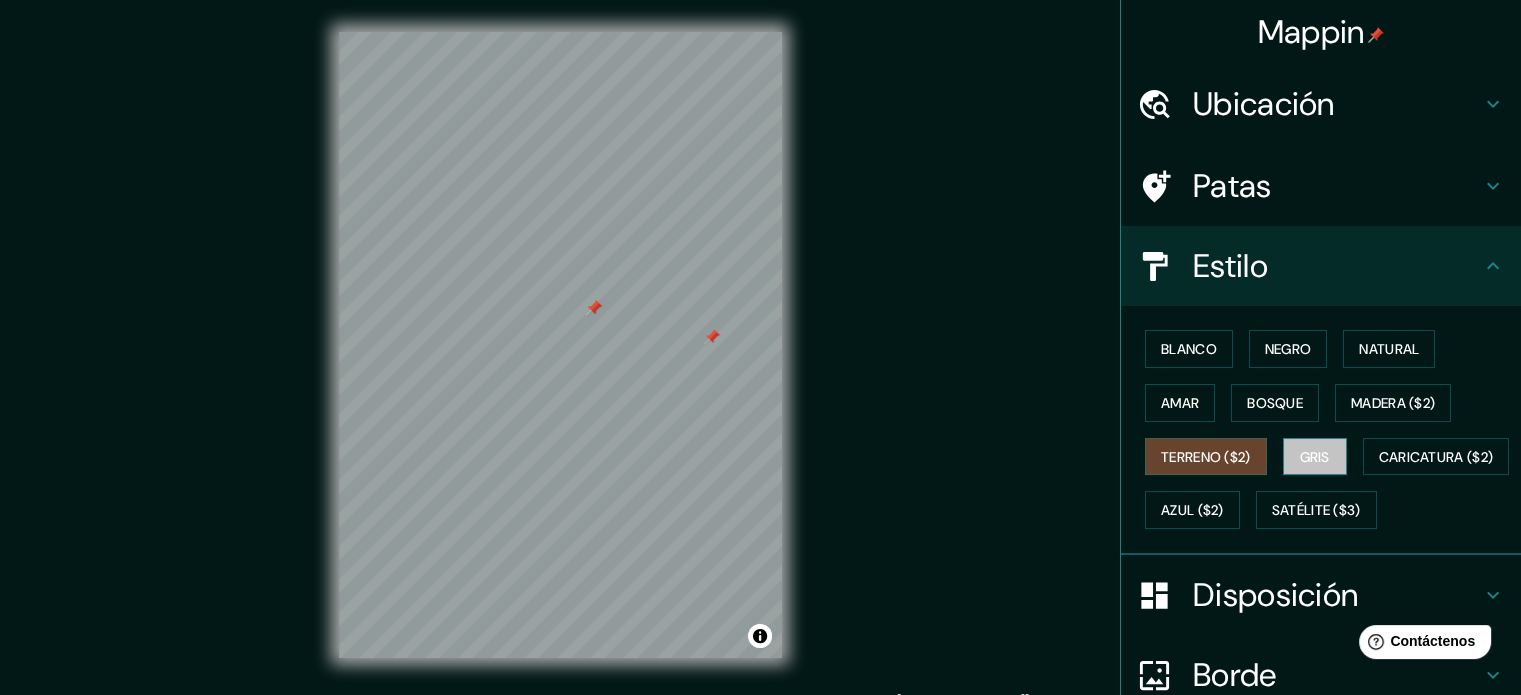 click on "Gris" at bounding box center [1315, 457] 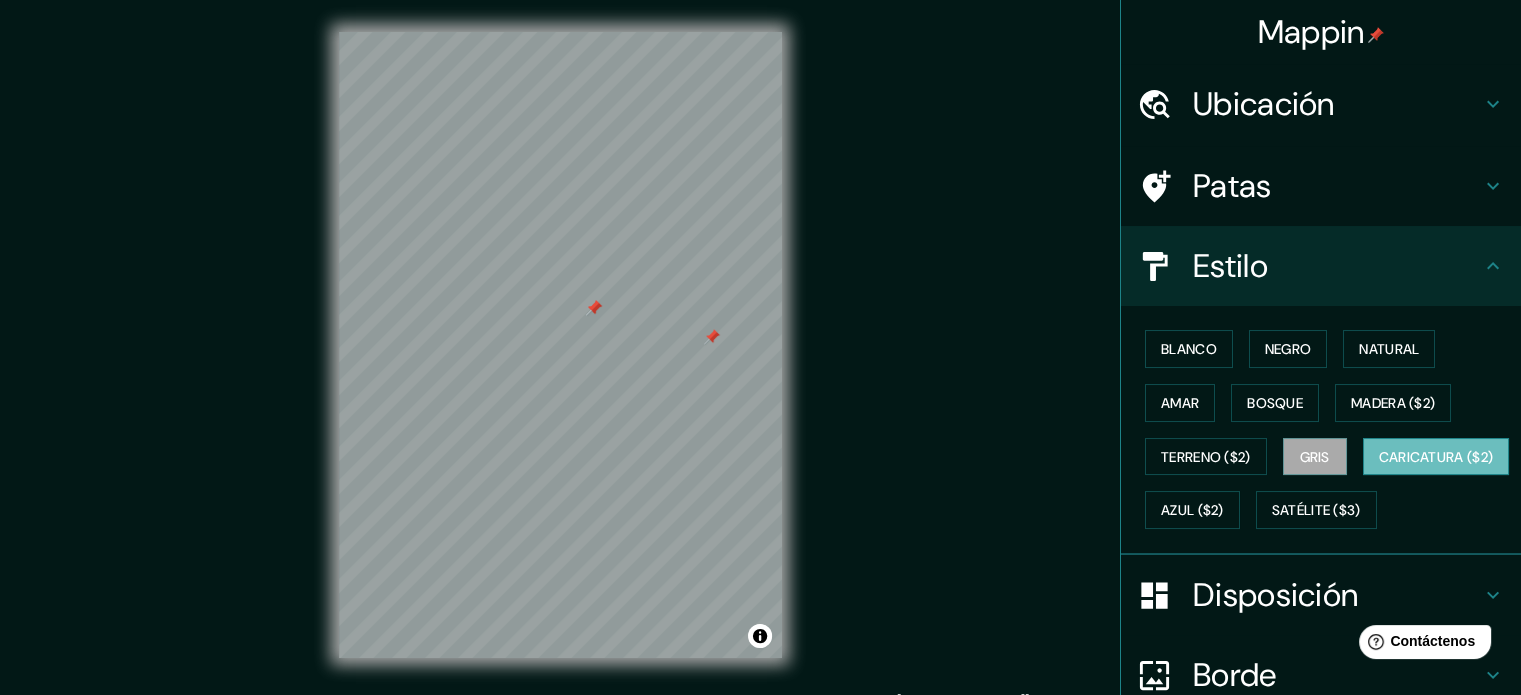 click on "Caricatura ($2)" at bounding box center [1436, 457] 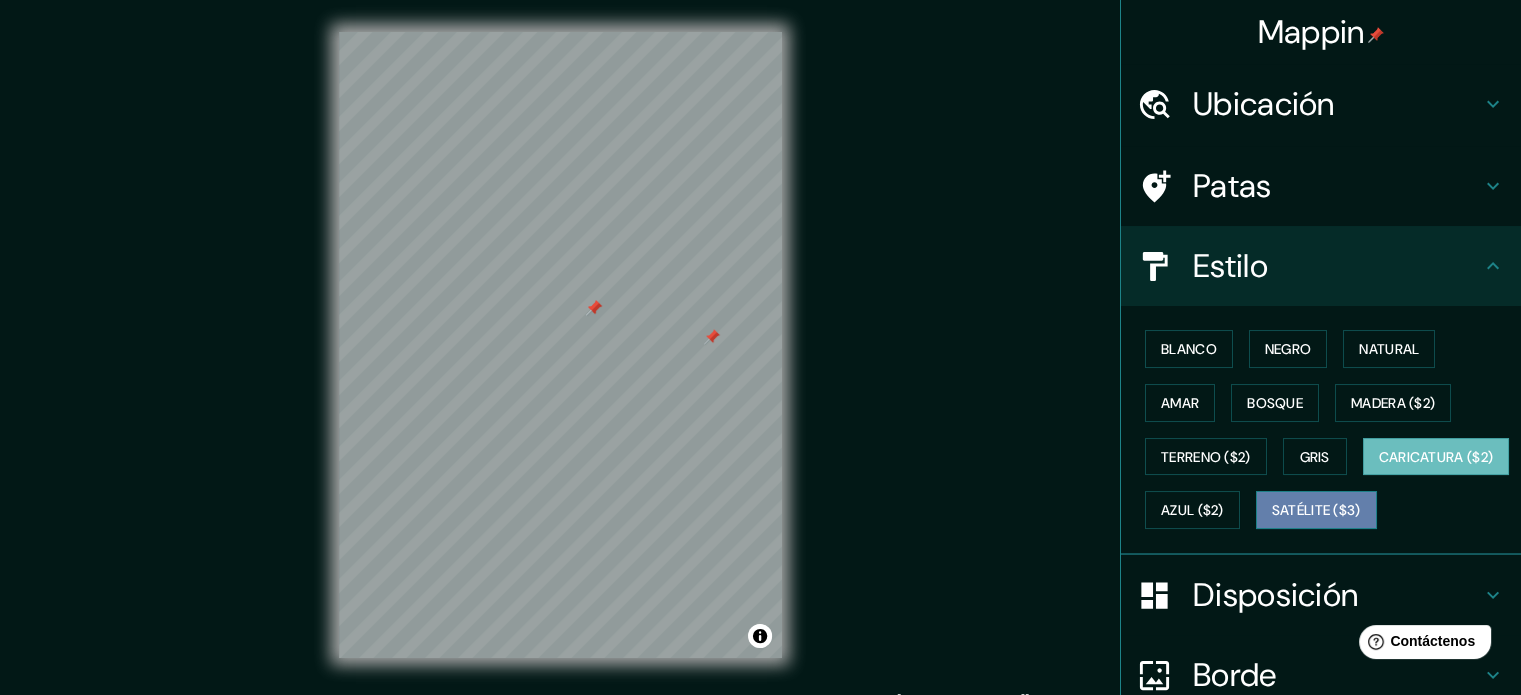 click on "Satélite ($3)" at bounding box center (1316, 510) 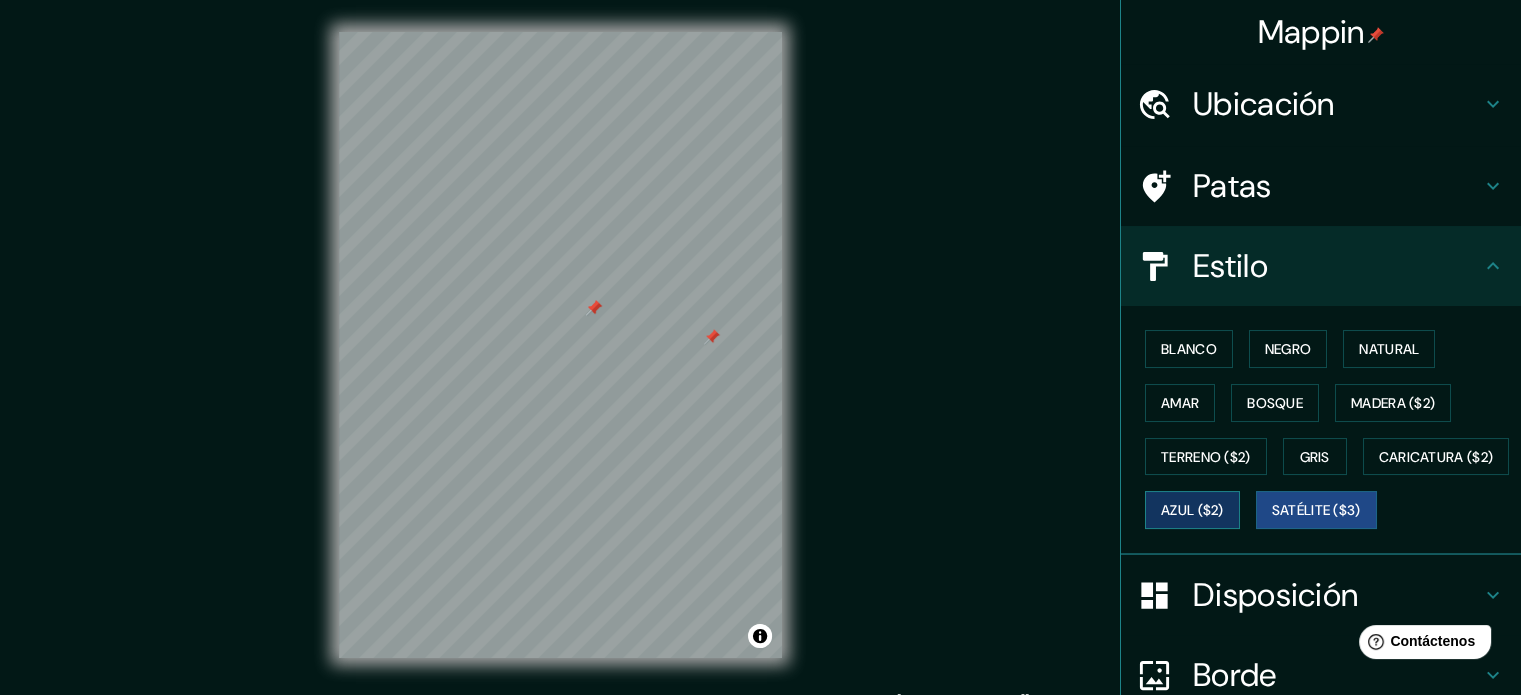 click on "Azul ($2)" at bounding box center (1192, 511) 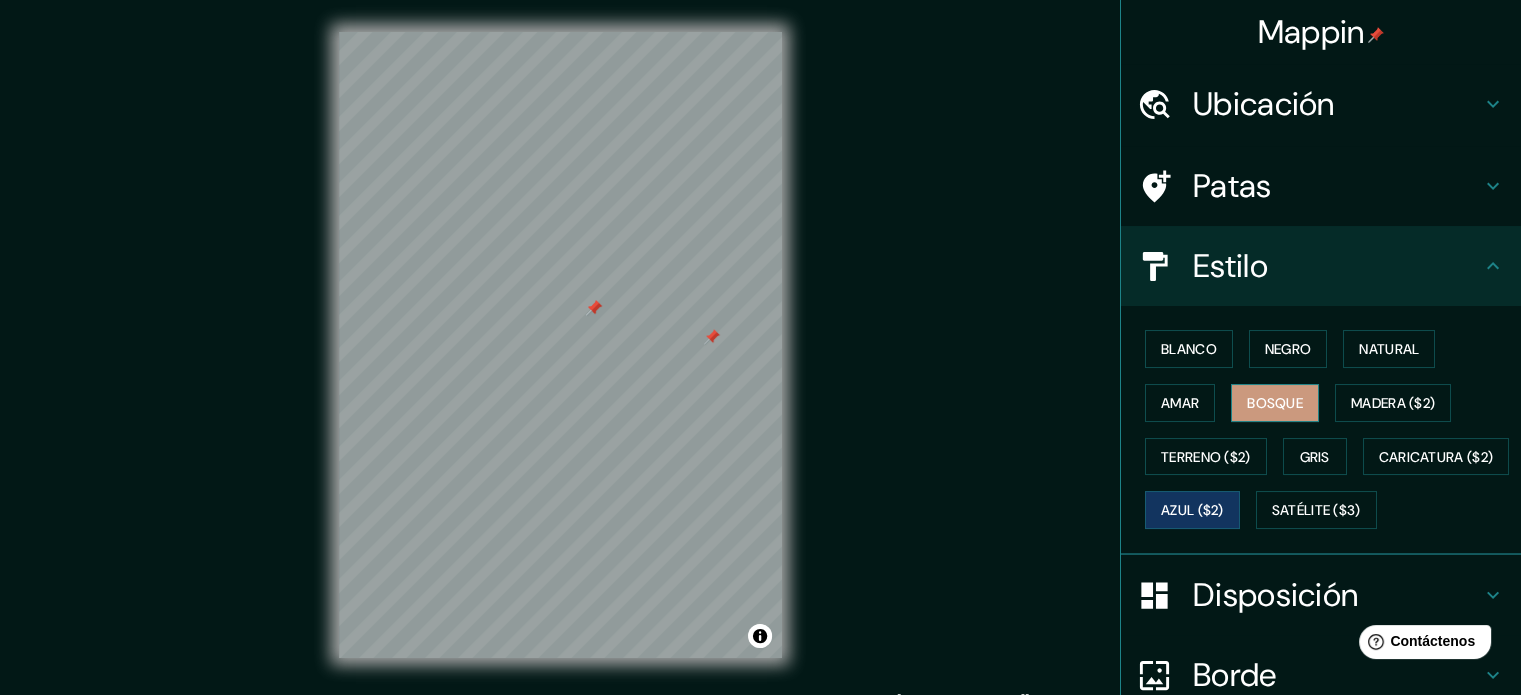 click on "Bosque" at bounding box center (1275, 403) 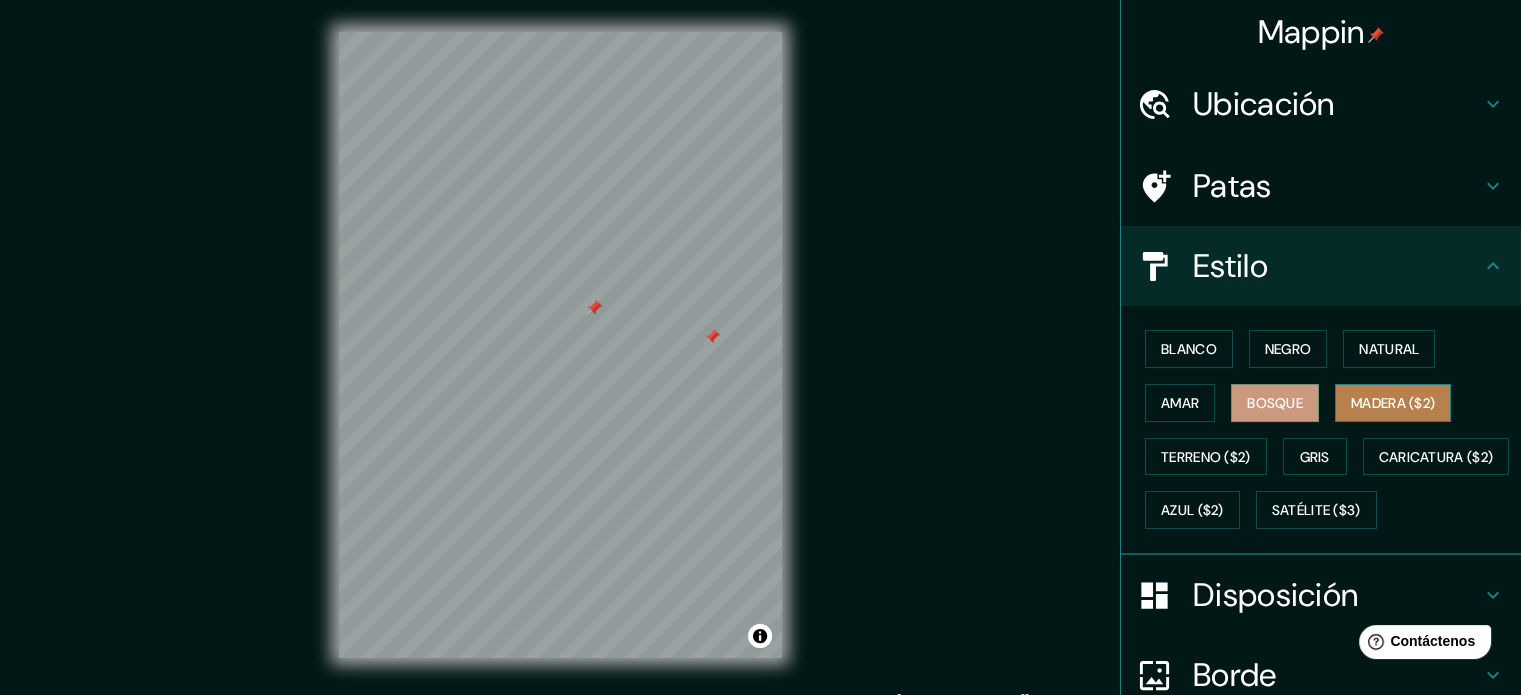 click on "Madera ($2)" at bounding box center [1393, 403] 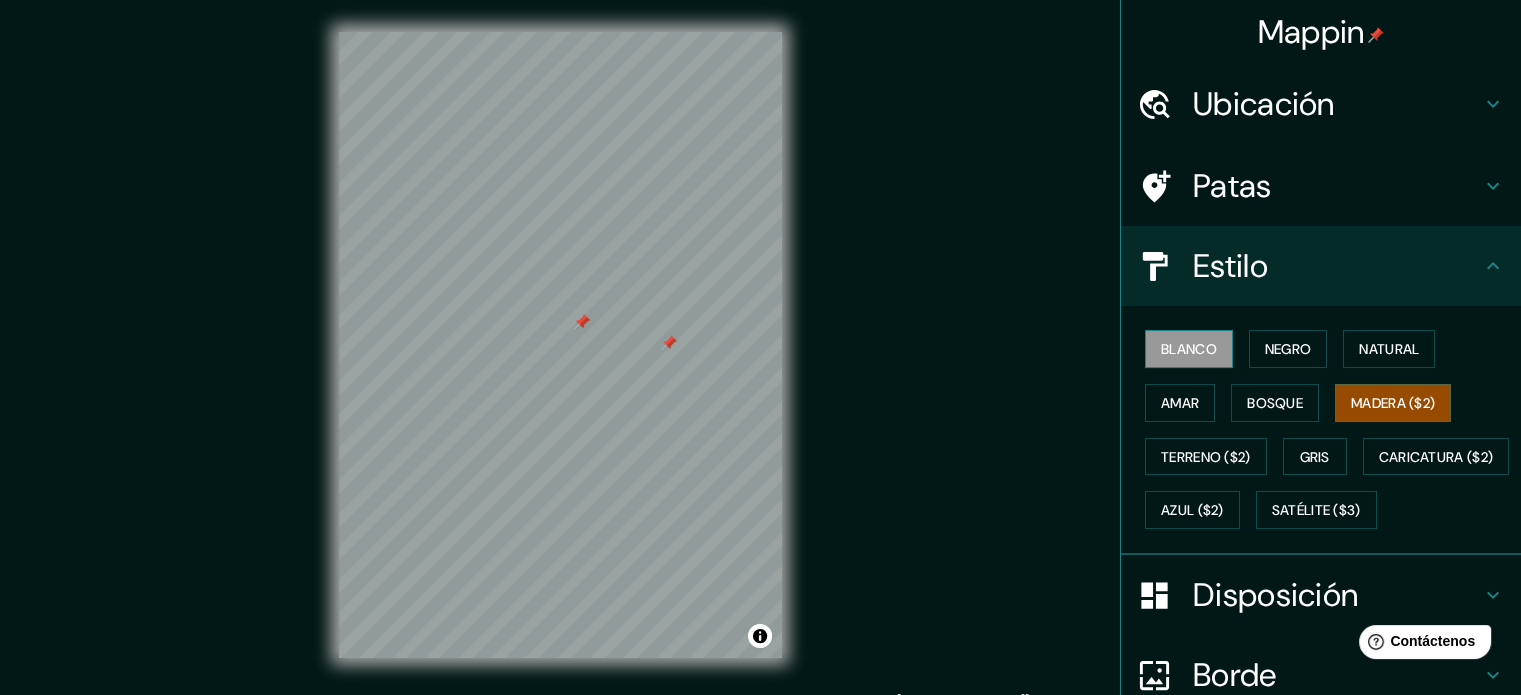 click on "Blanco" at bounding box center [1189, 349] 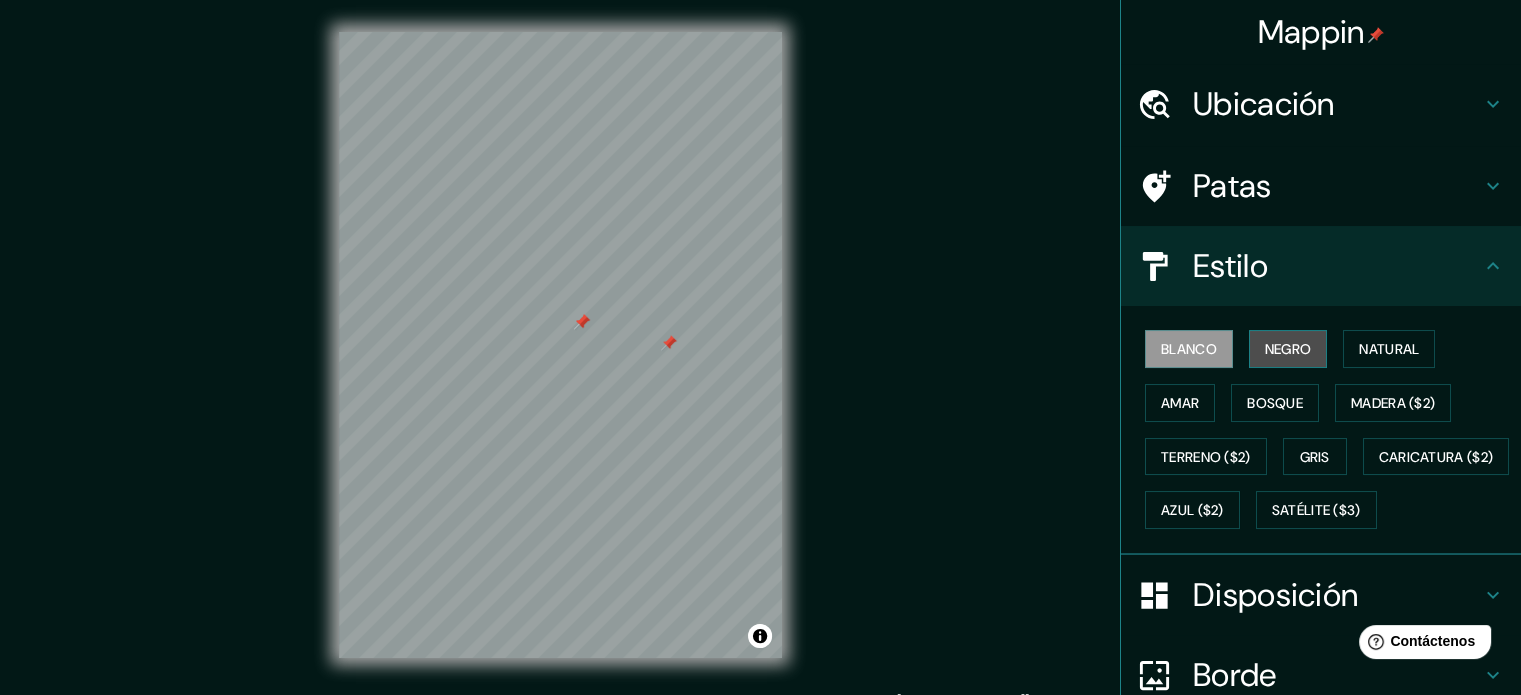 click on "Negro" at bounding box center (1288, 349) 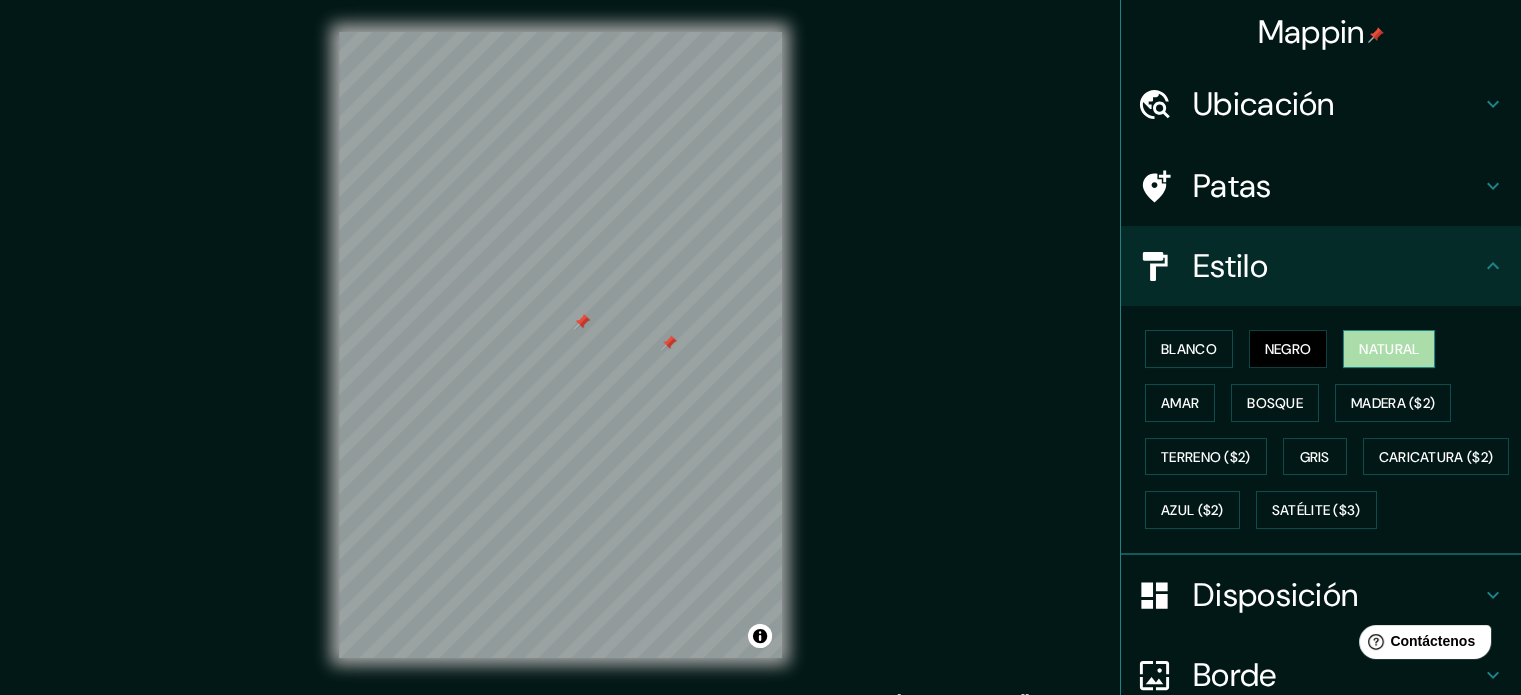 click on "Natural" at bounding box center [1389, 349] 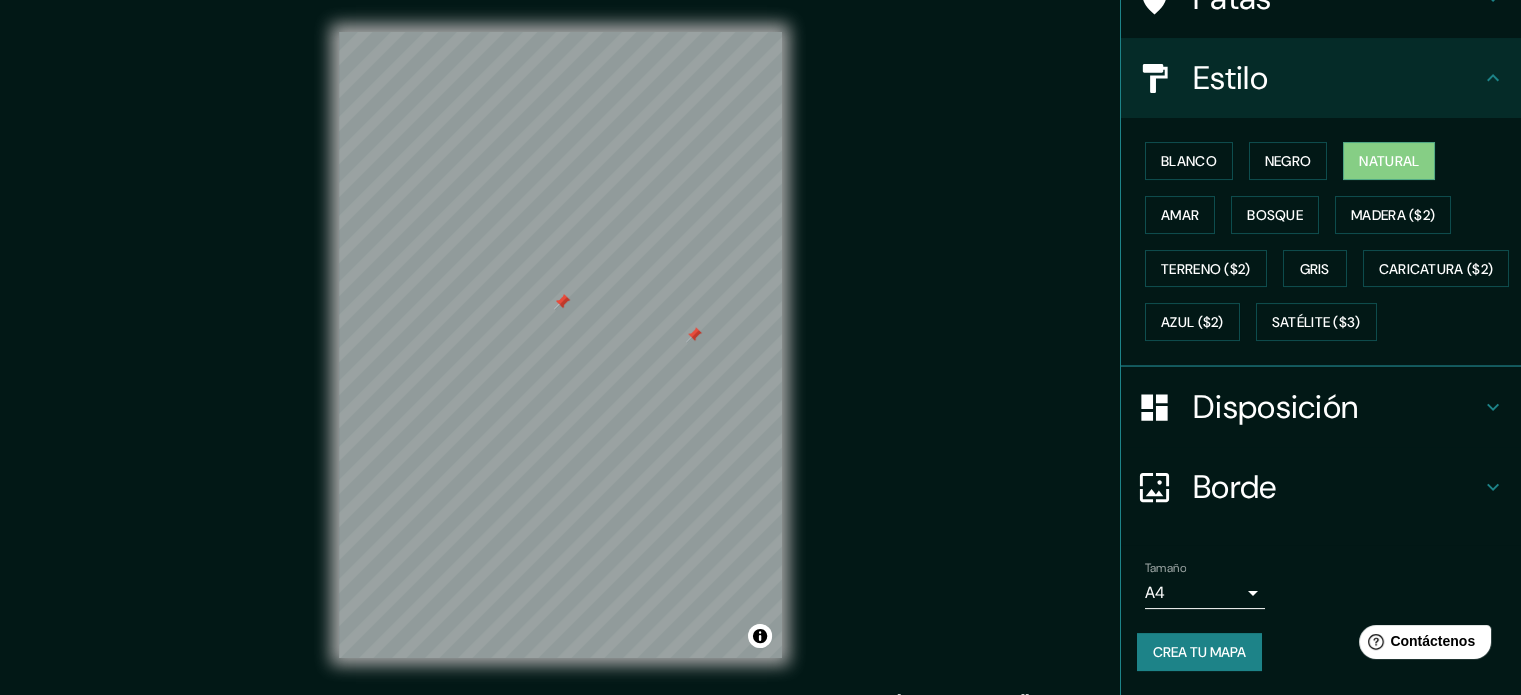 click on "Disposición" at bounding box center (1337, 407) 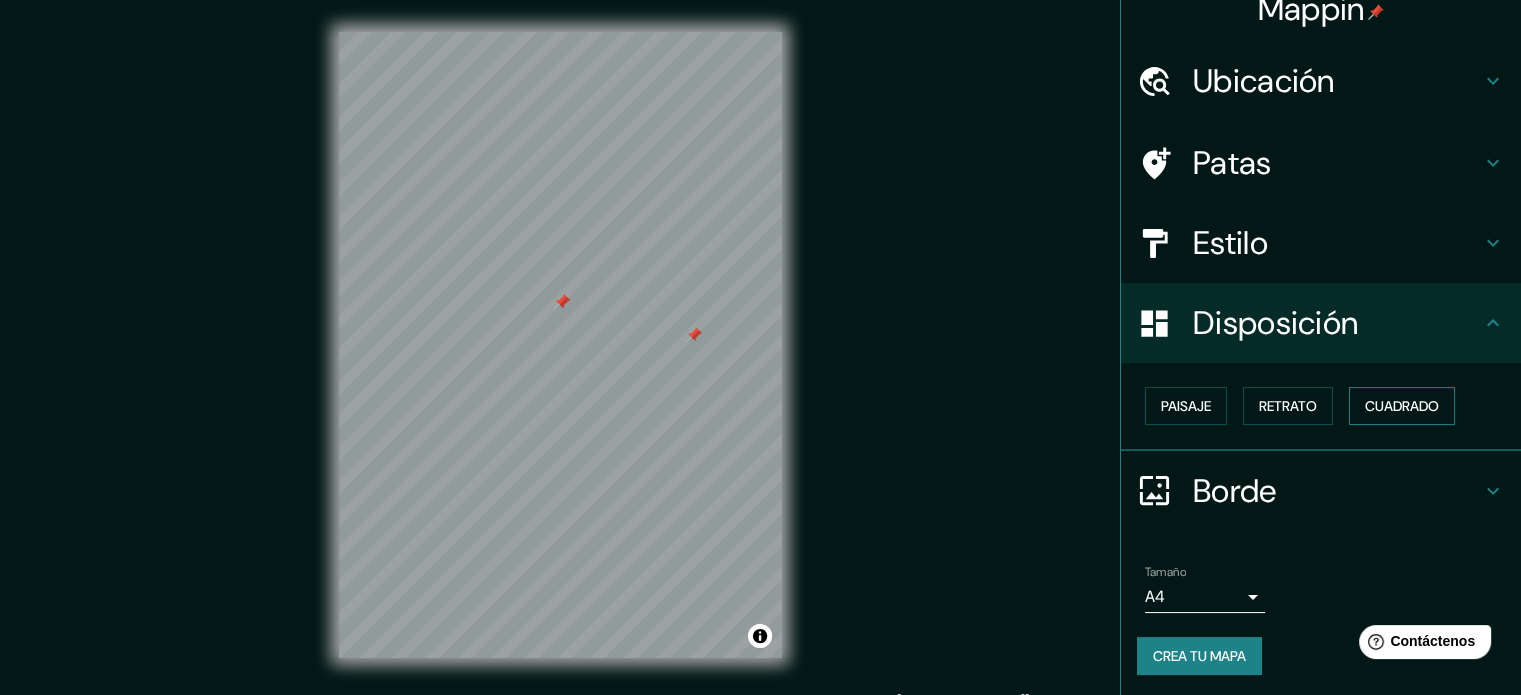 scroll, scrollTop: 24, scrollLeft: 0, axis: vertical 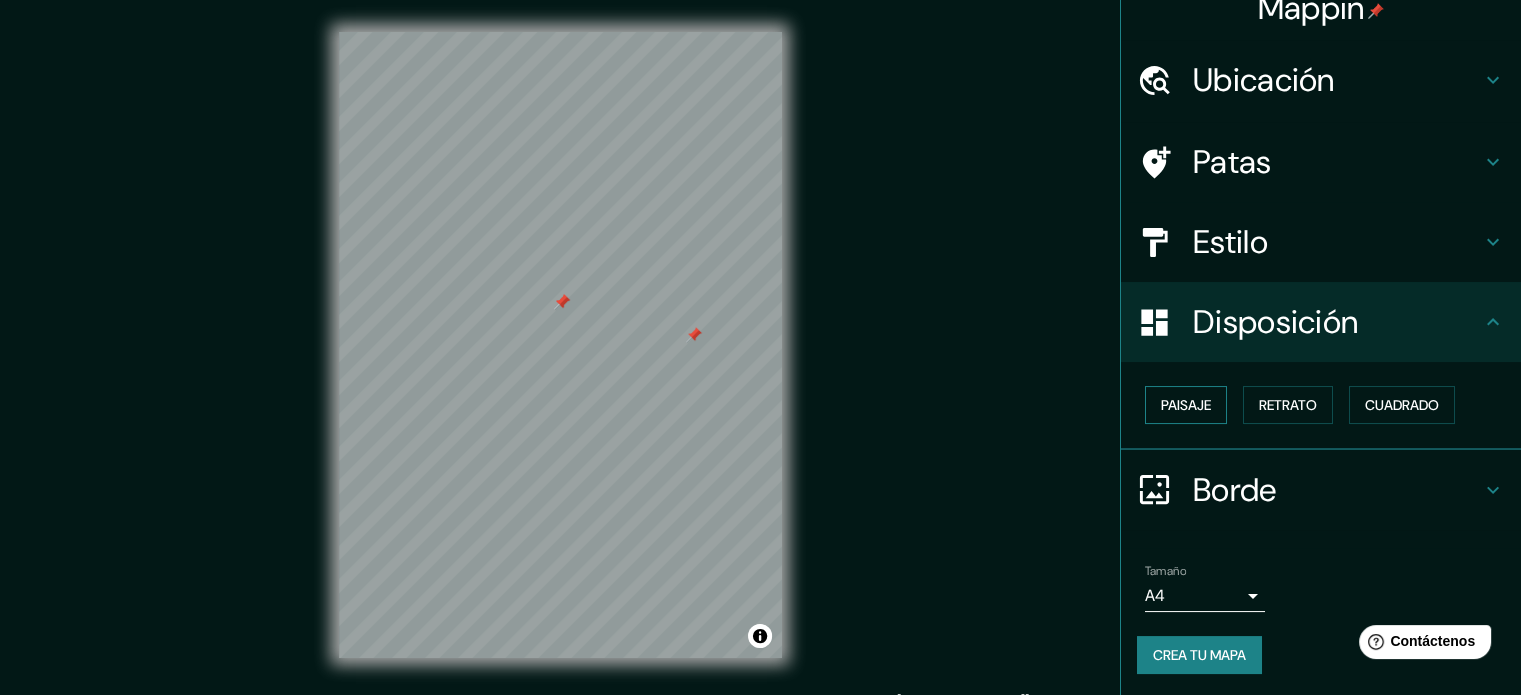click on "Paisaje" at bounding box center [1186, 405] 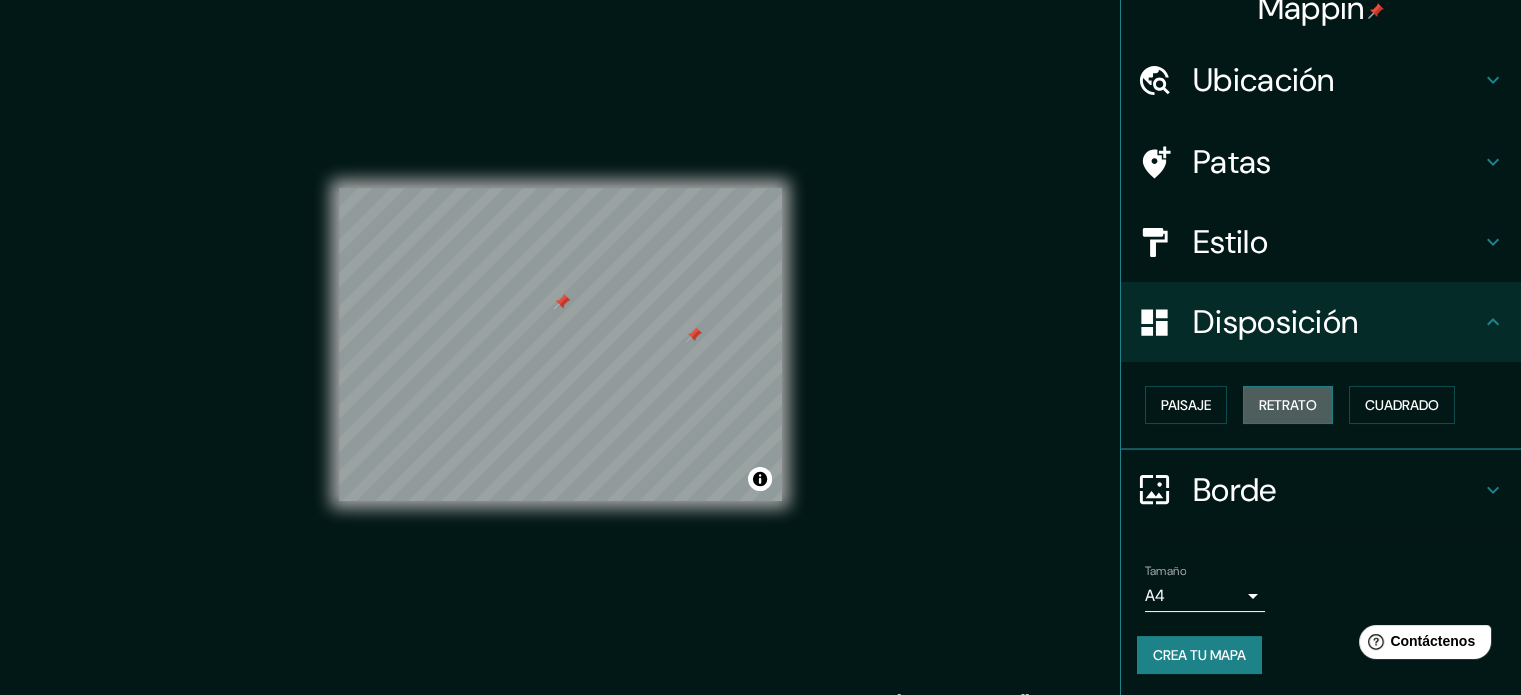 click on "Retrato" at bounding box center (1288, 405) 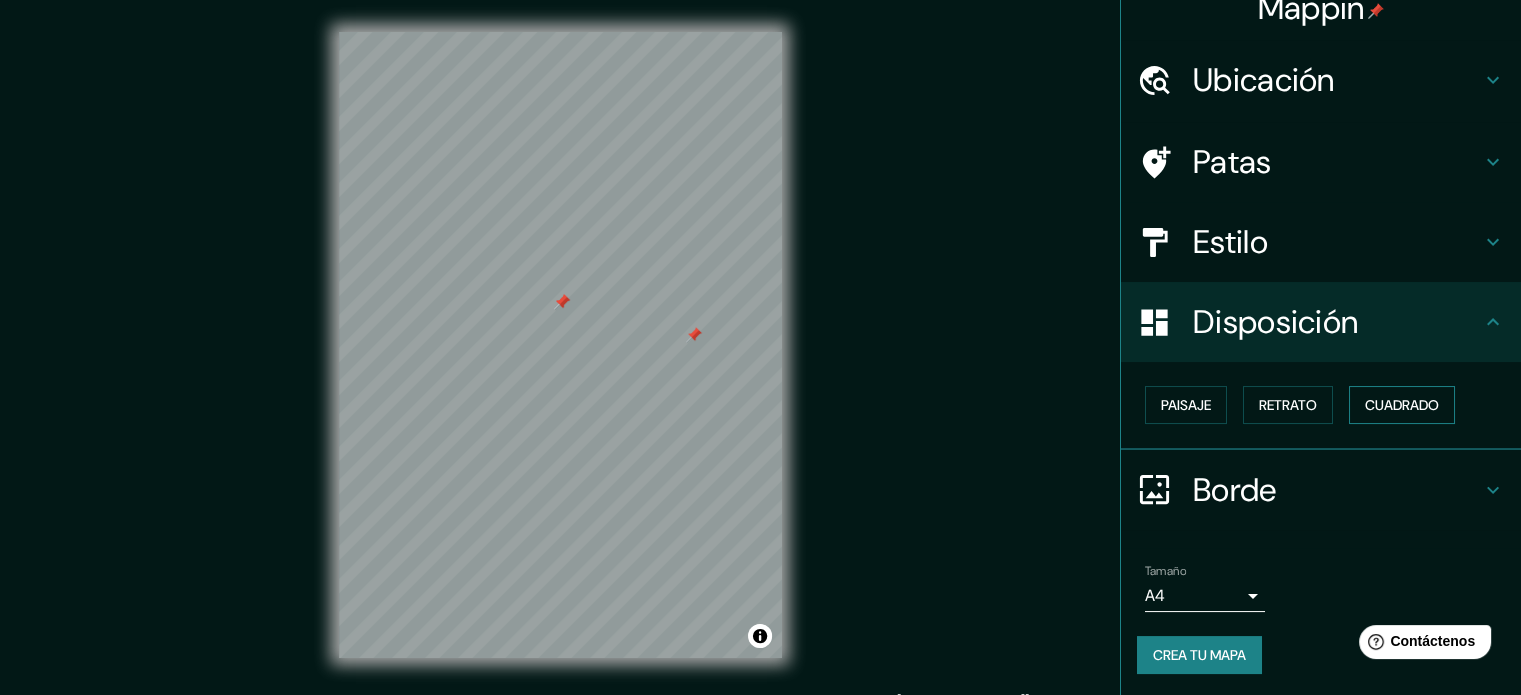 click on "Cuadrado" at bounding box center (1402, 405) 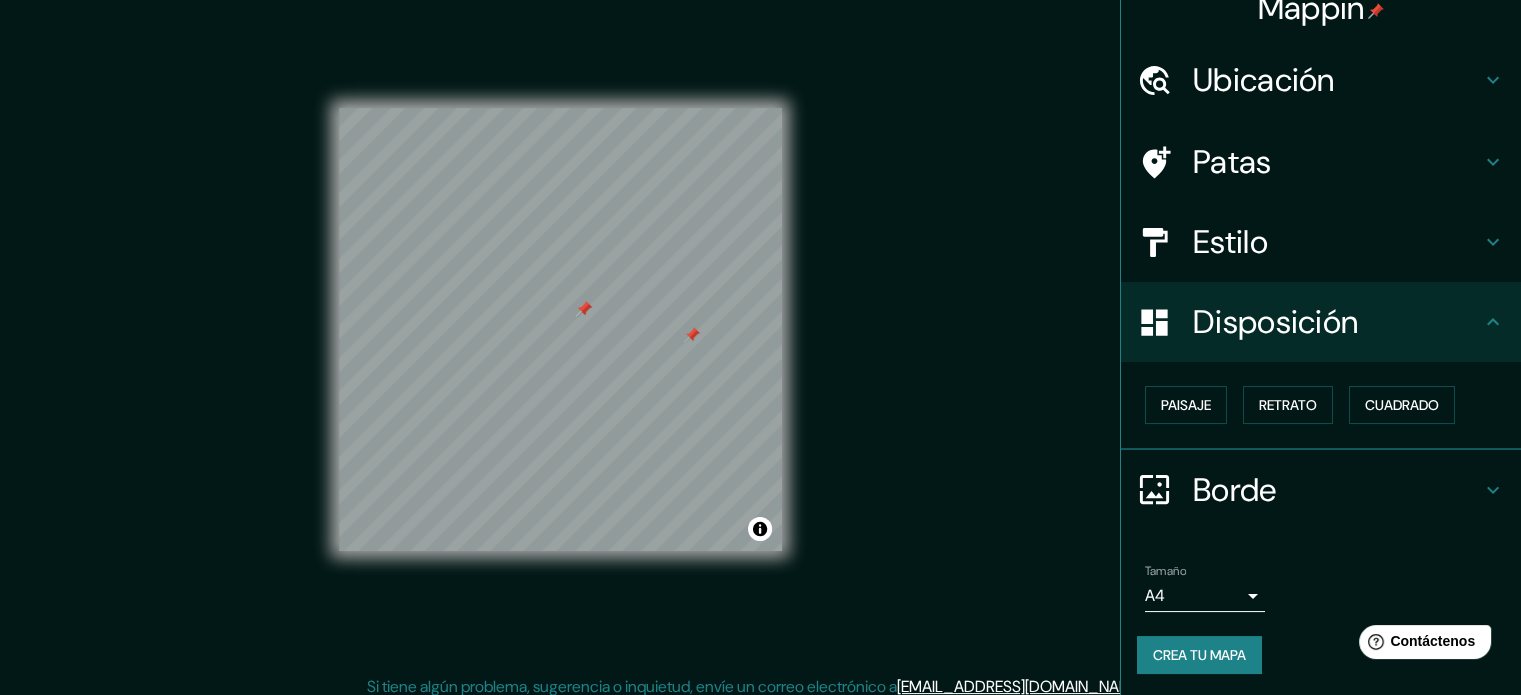 scroll, scrollTop: 26, scrollLeft: 0, axis: vertical 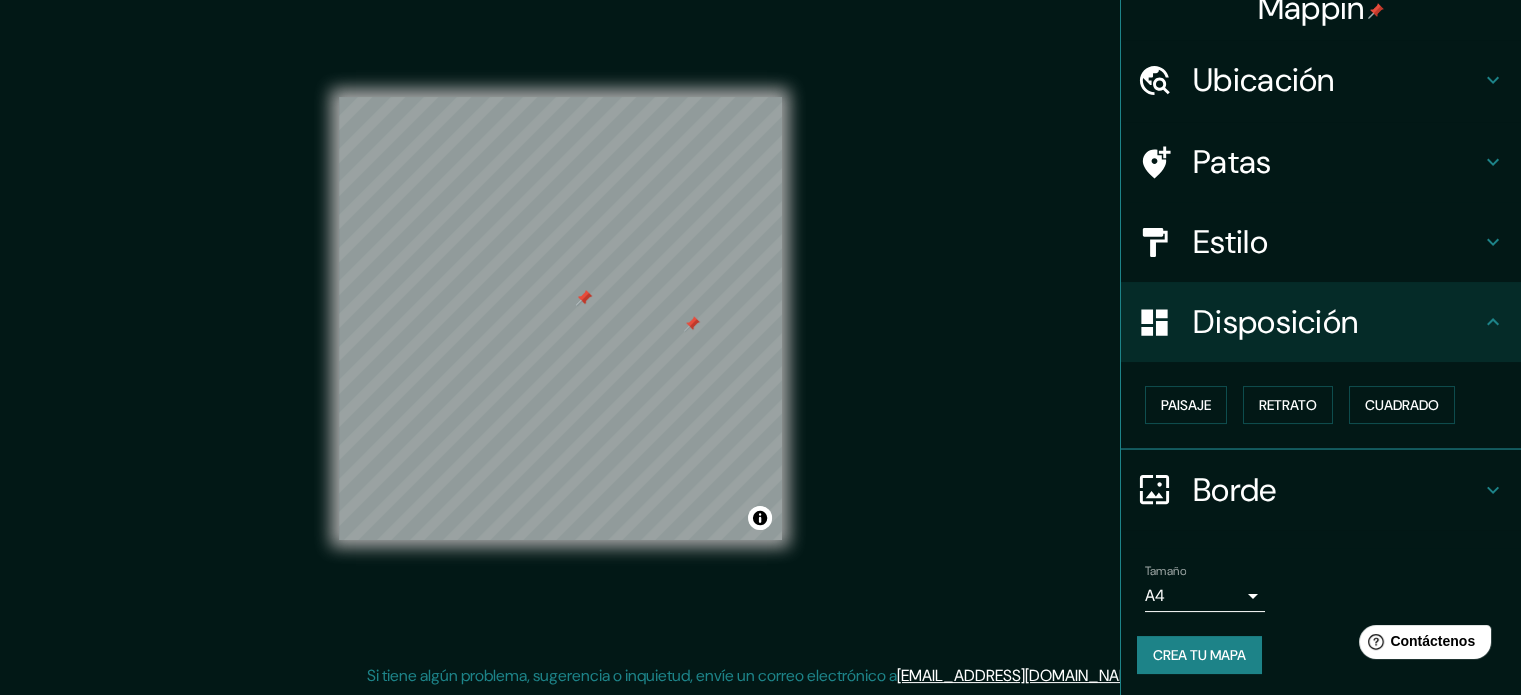 click on "Mappin Ubicación [GEOGRAPHIC_DATA] Patas Estilo Disposición Paisaje Retrato Cuadrado Borde Elige un borde.  Consejo  : puedes opacar las capas del marco para crear efectos geniales. Ninguno Simple Transparente Elegante Tamaño A4 single Crea tu mapa © Mapbox   © OpenStreetMap   Improve this map Si tiene algún problema, sugerencia o inquietud, envíe un correo electrónico a  [EMAIL_ADDRESS][DOMAIN_NAME]  .   . . Texto original Valora esta traducción Tu opinión servirá para ayudar a mejorar el Traductor de Google" at bounding box center [760, 321] 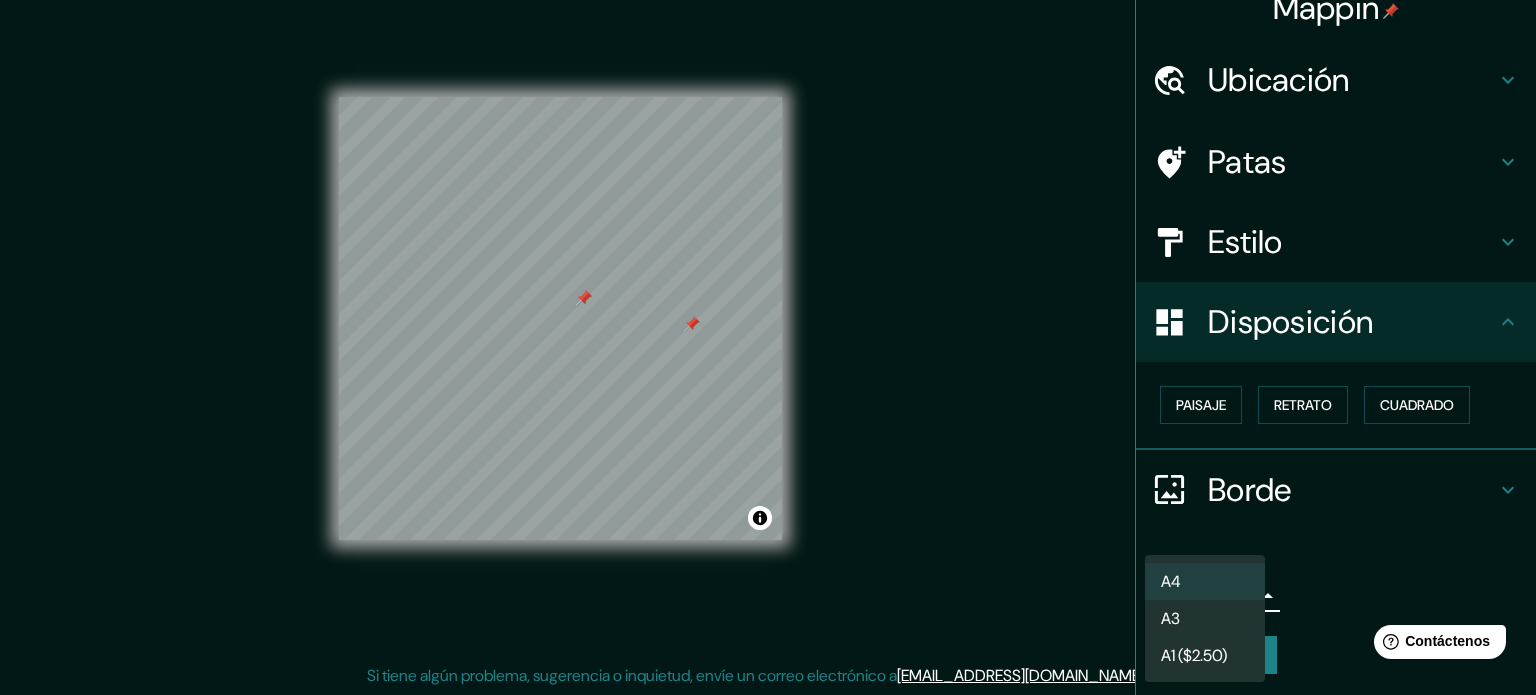 click at bounding box center (768, 347) 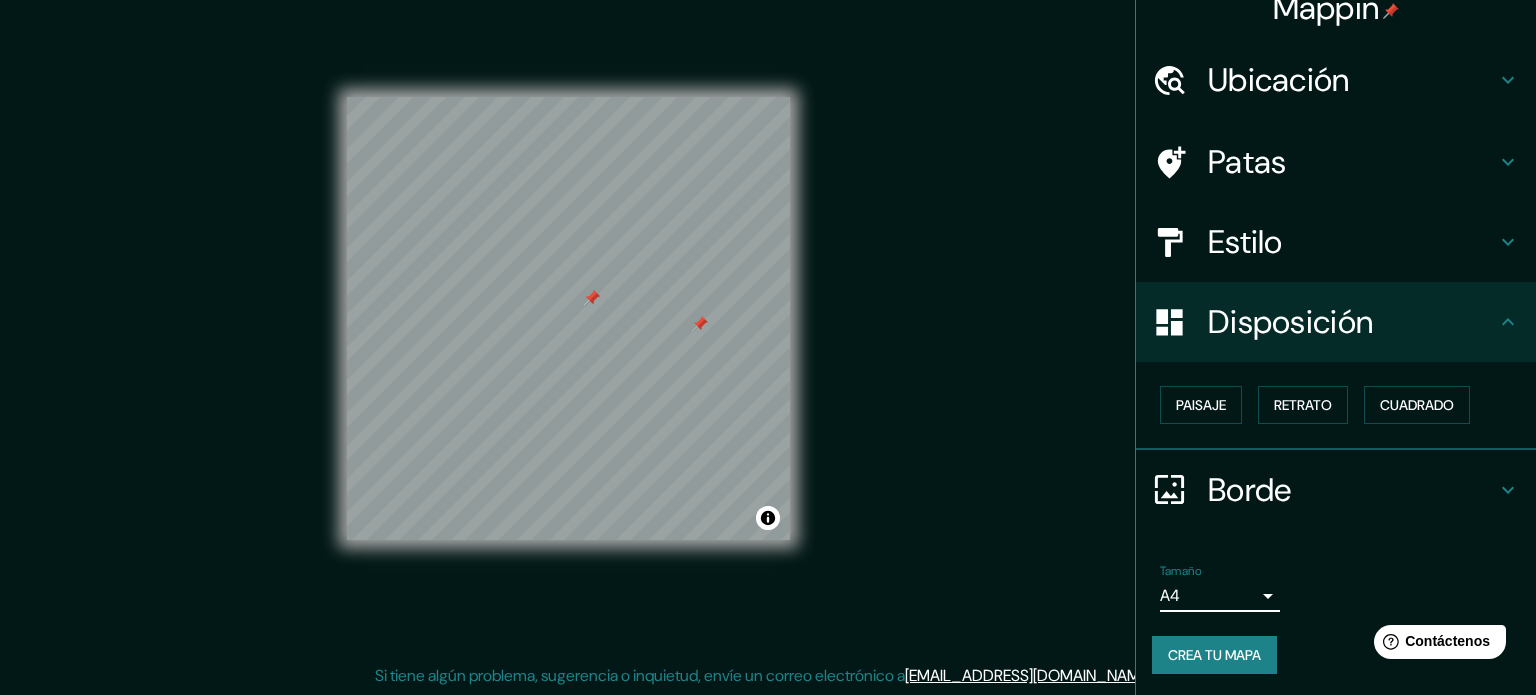 click on "Mappin Ubicación [GEOGRAPHIC_DATA] Patas Estilo Disposición Paisaje Retrato Cuadrado Borde Elige un borde.  Consejo  : puedes opacar las capas del marco para crear efectos geniales. Ninguno Simple Transparente Elegante Tamaño A4 single Crea tu mapa © Mapbox   © OpenStreetMap   Improve this map Si tiene algún problema, sugerencia o inquietud, envíe un correo electrónico a  [EMAIL_ADDRESS][DOMAIN_NAME]  .   . . Texto original Valora esta traducción Tu opinión servirá para ayudar a mejorar el Traductor de Google" at bounding box center (768, 321) 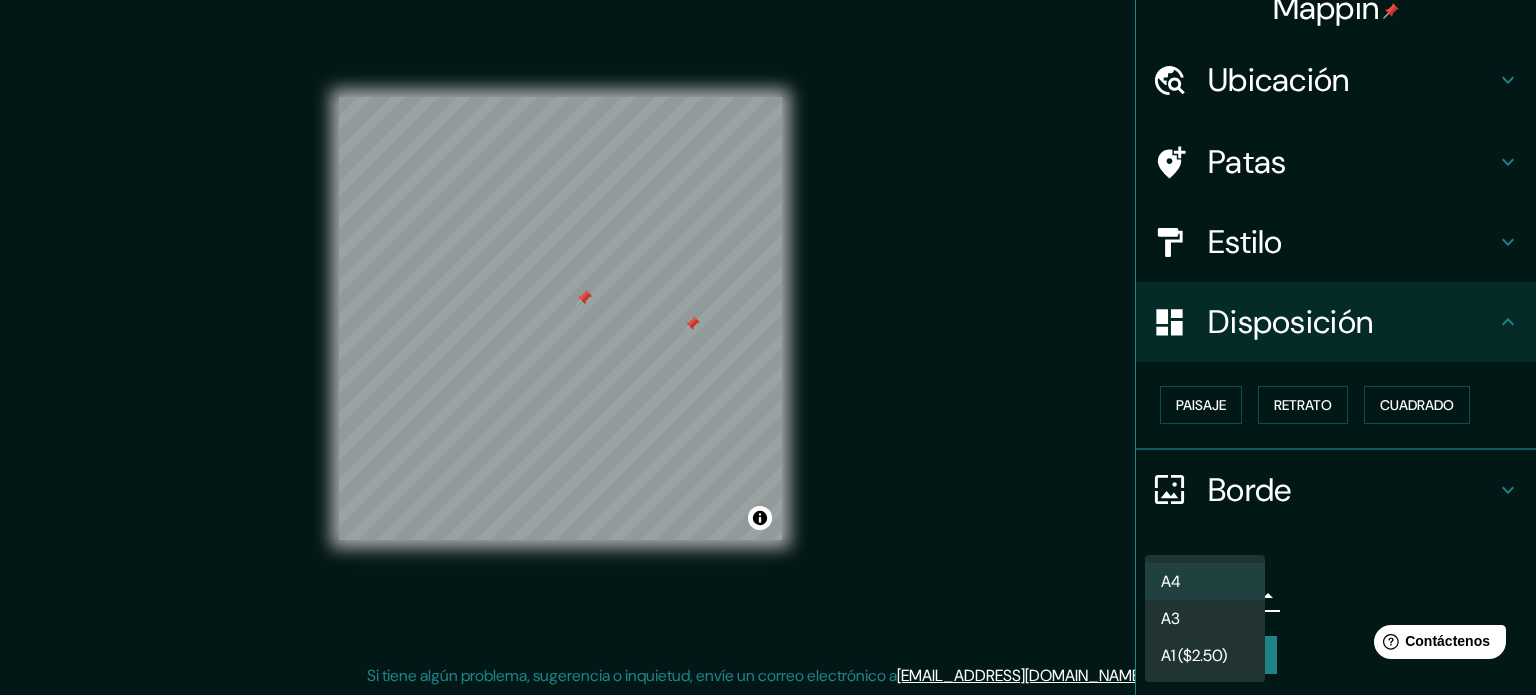click on "A3" at bounding box center (1205, 618) 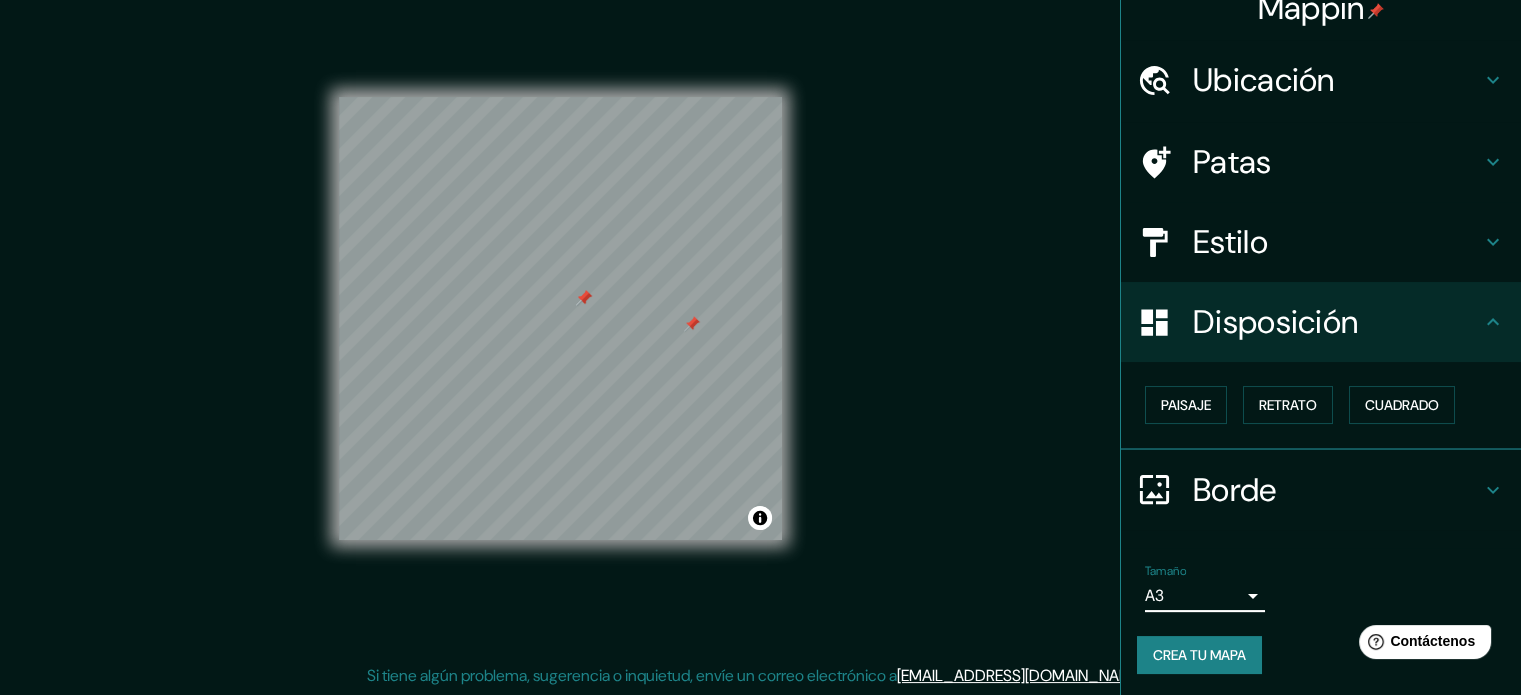 click 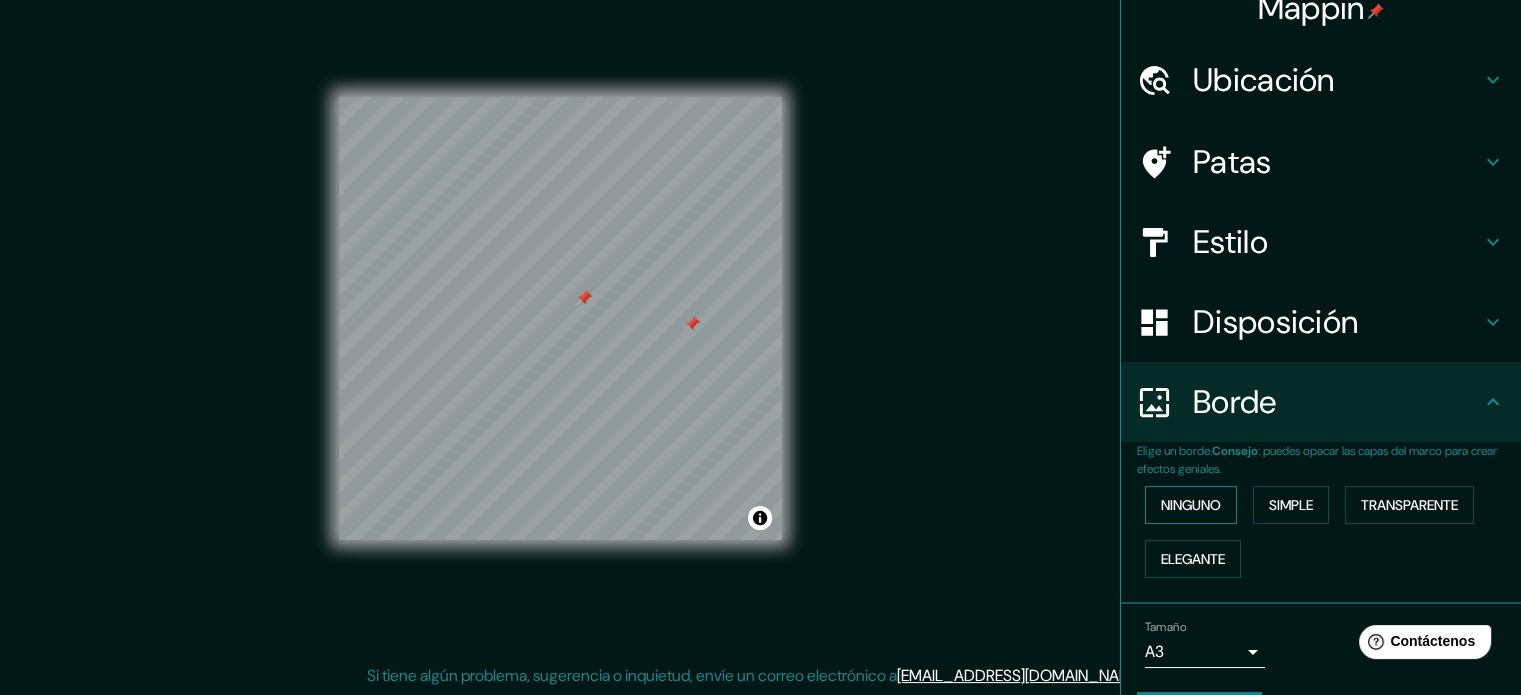 click on "Ninguno" at bounding box center [1191, 505] 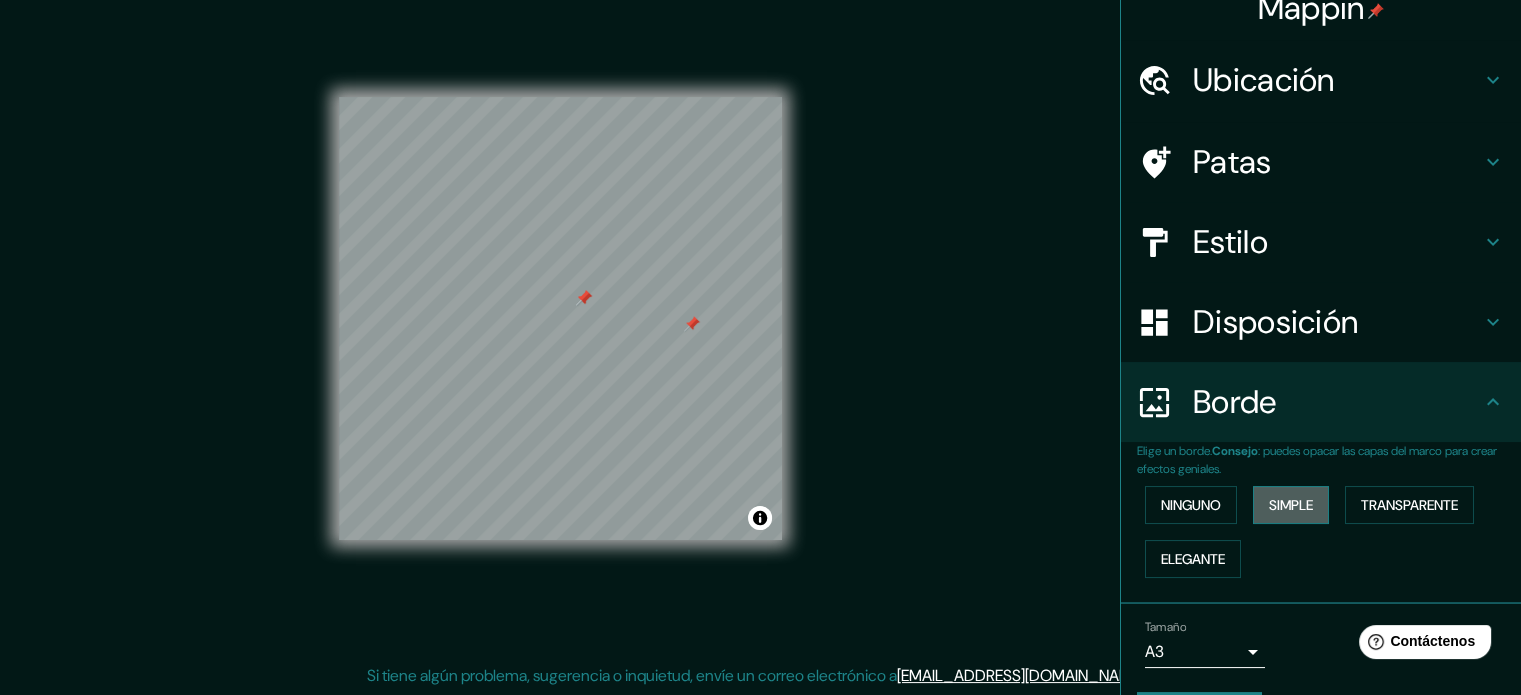click on "Simple" at bounding box center [1291, 505] 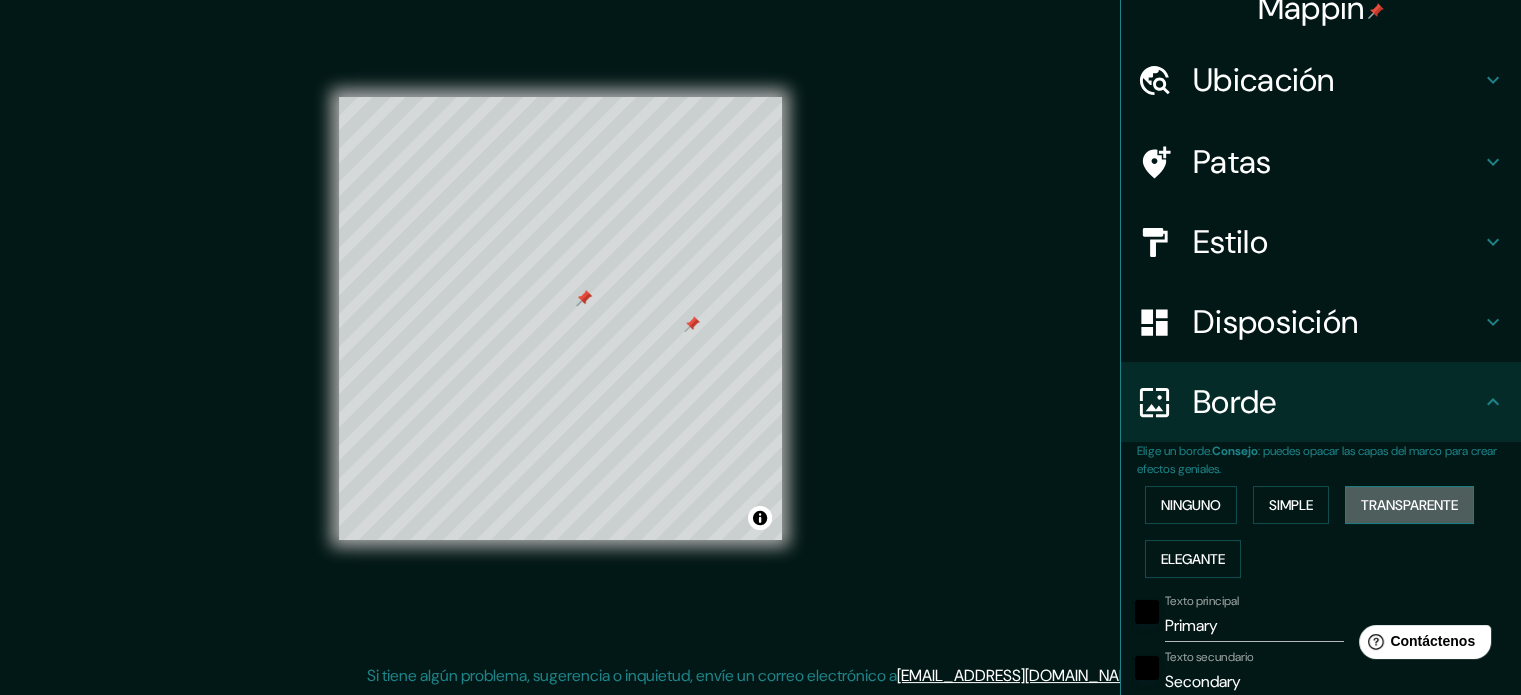 click on "Transparente" at bounding box center (1409, 505) 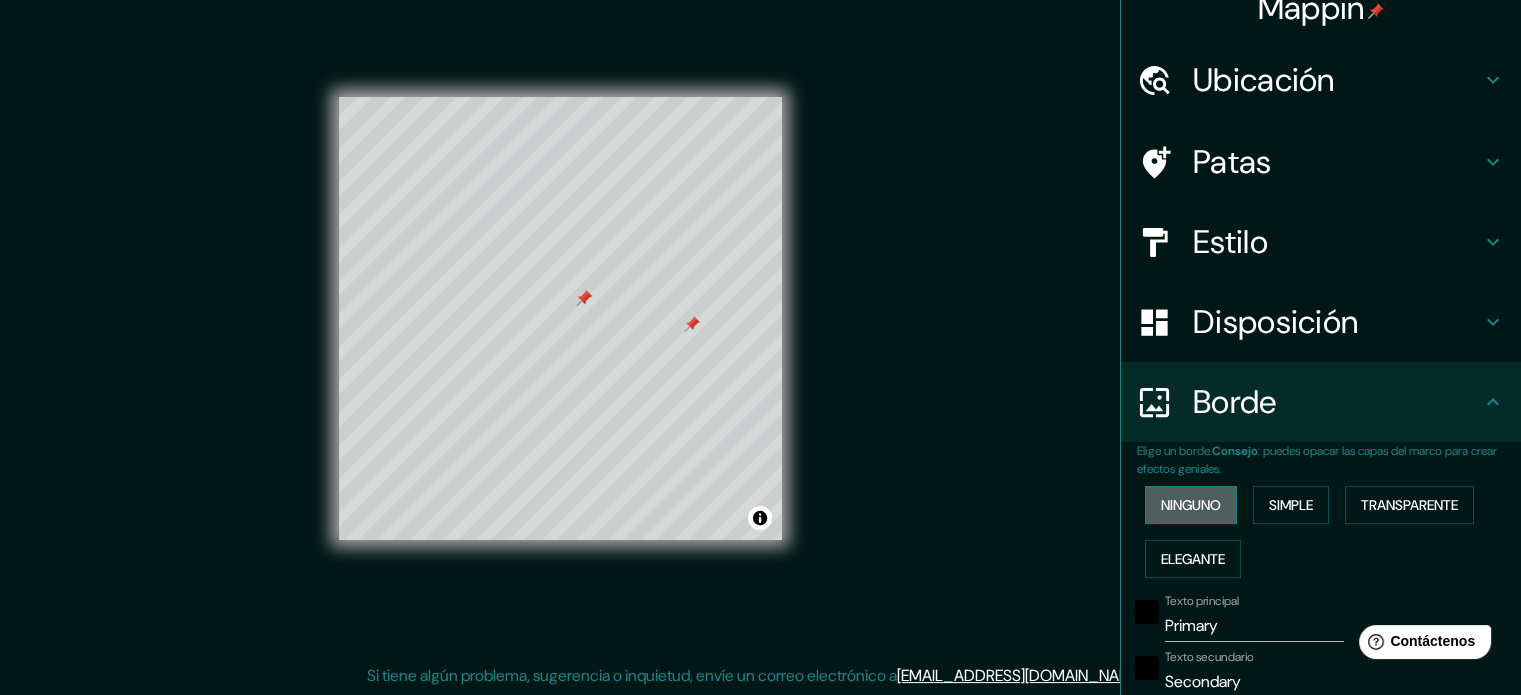 click on "Ninguno" at bounding box center [1191, 505] 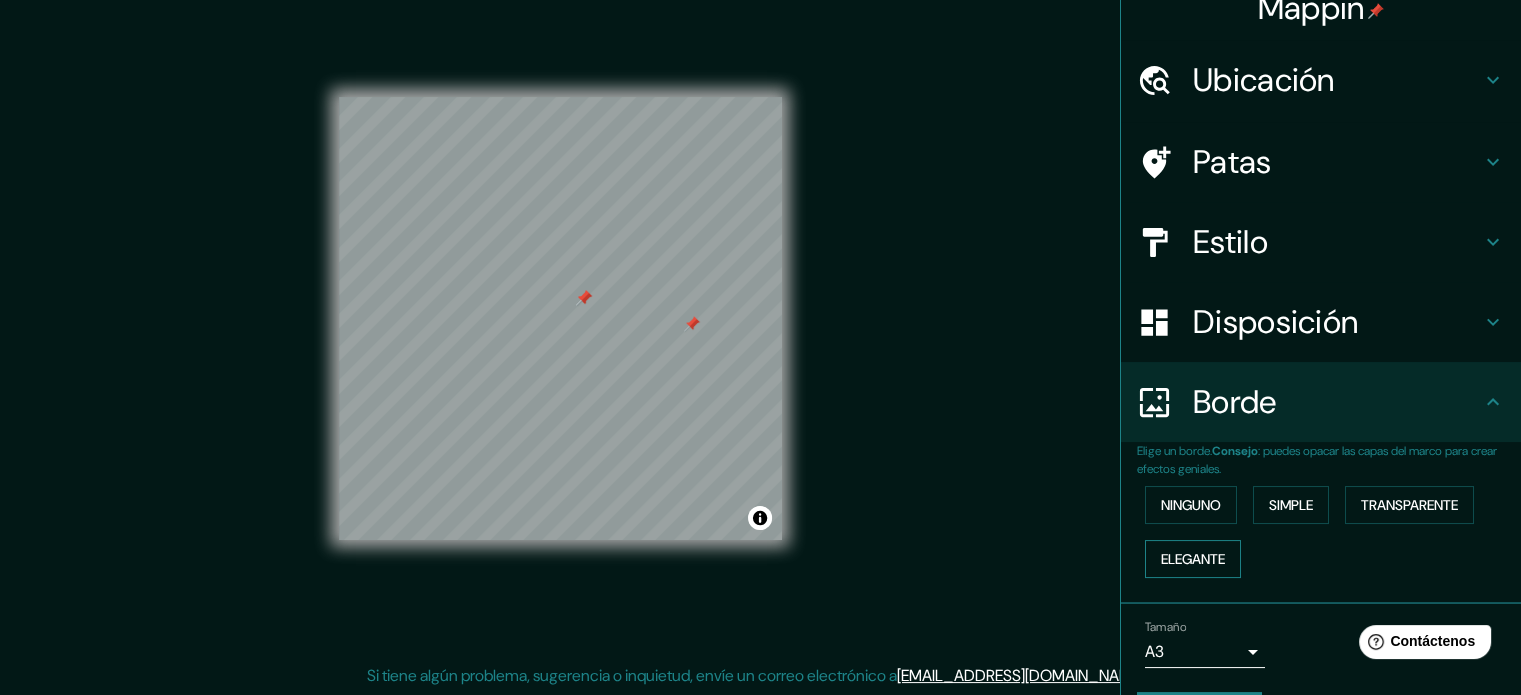 click on "Elegante" at bounding box center (1193, 559) 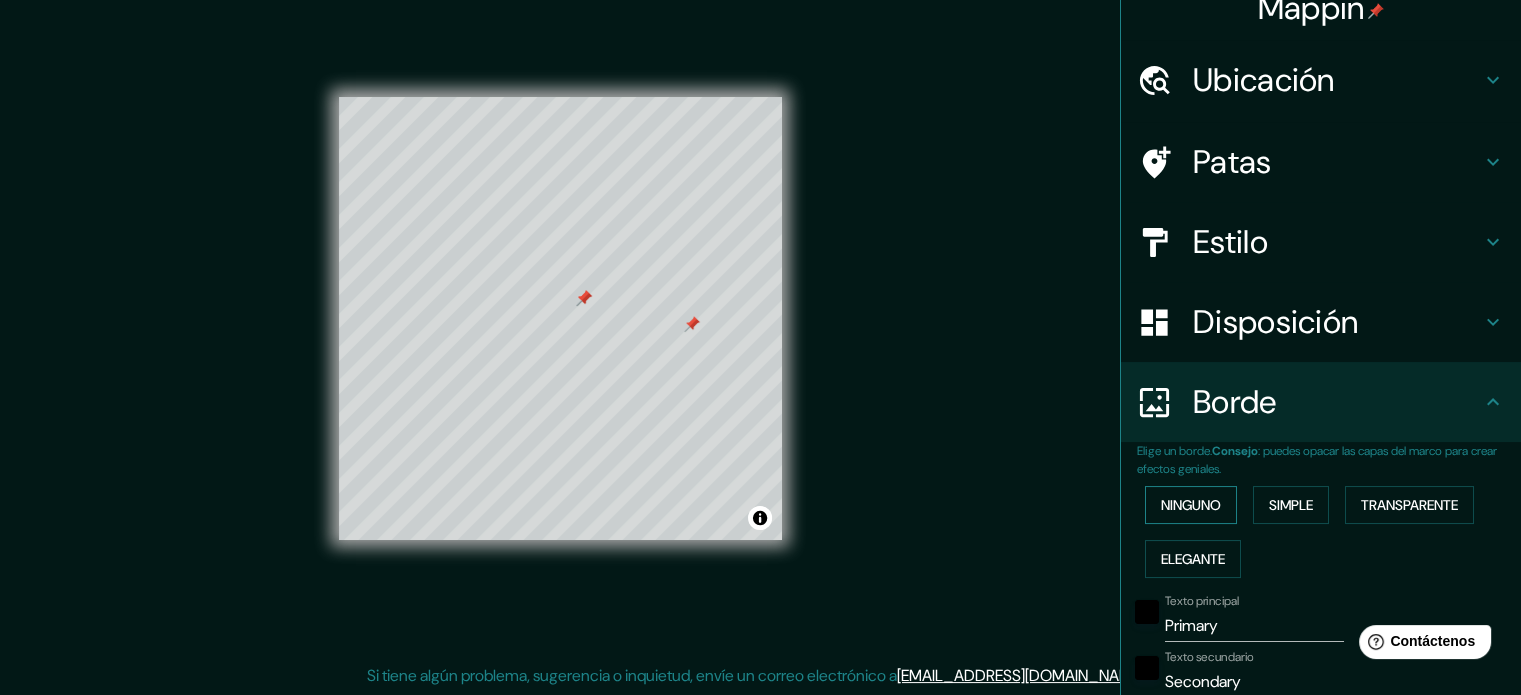 click on "Ninguno" at bounding box center (1191, 505) 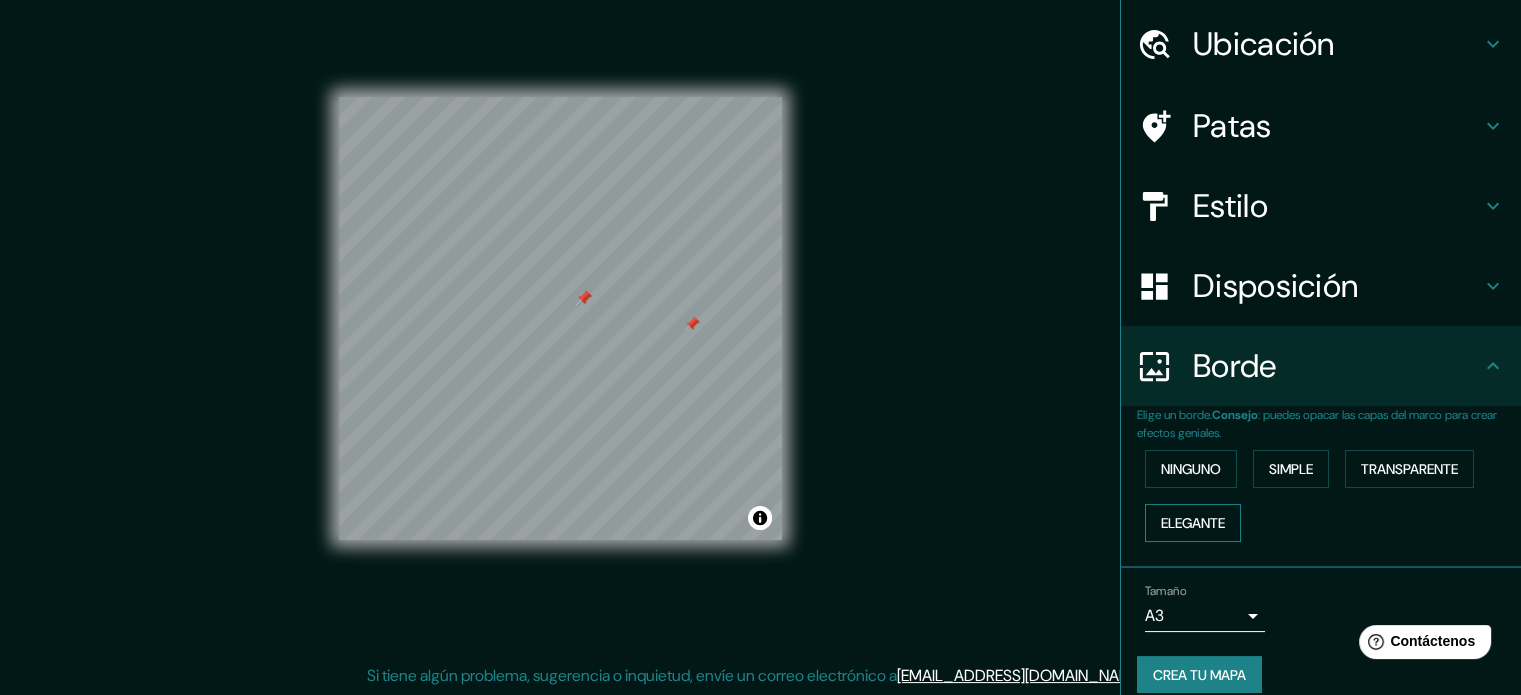 scroll, scrollTop: 80, scrollLeft: 0, axis: vertical 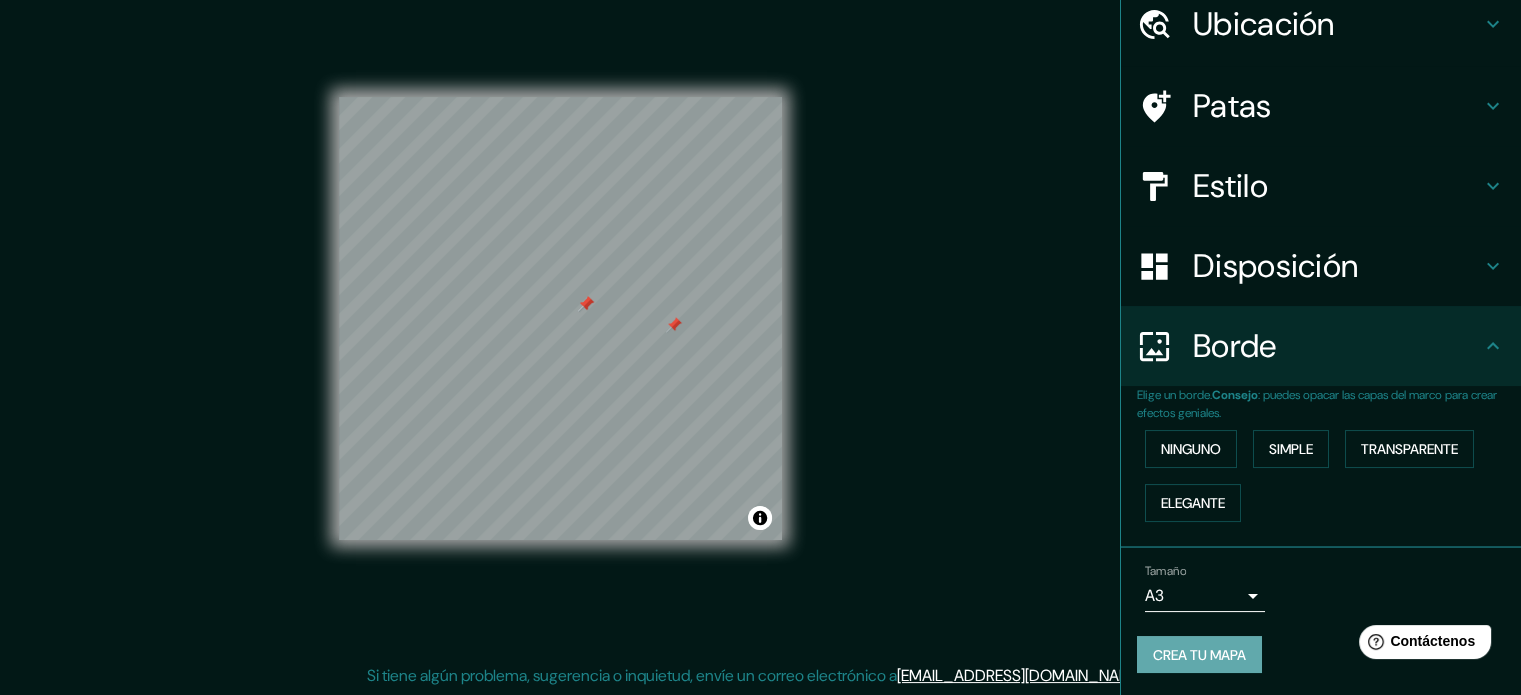 click on "Crea tu mapa" at bounding box center (1199, 655) 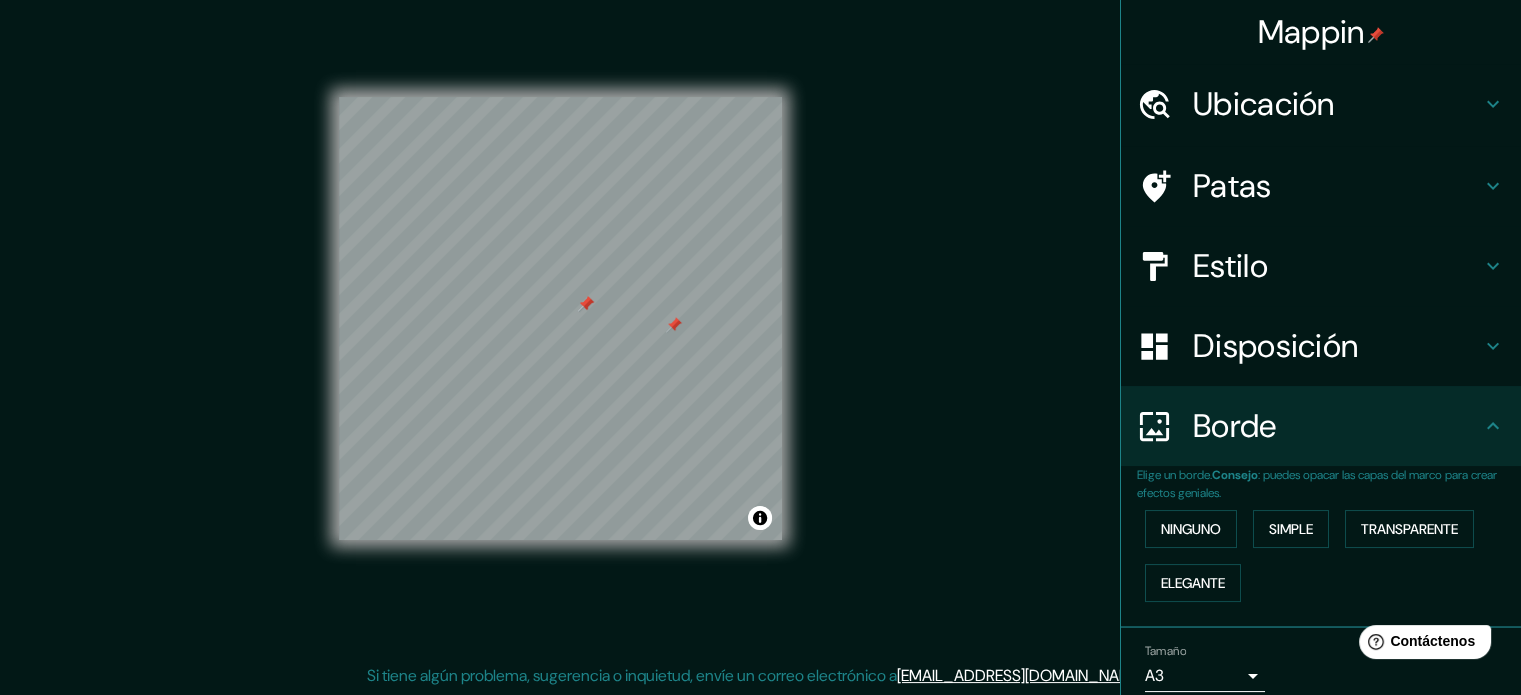 scroll, scrollTop: 0, scrollLeft: 0, axis: both 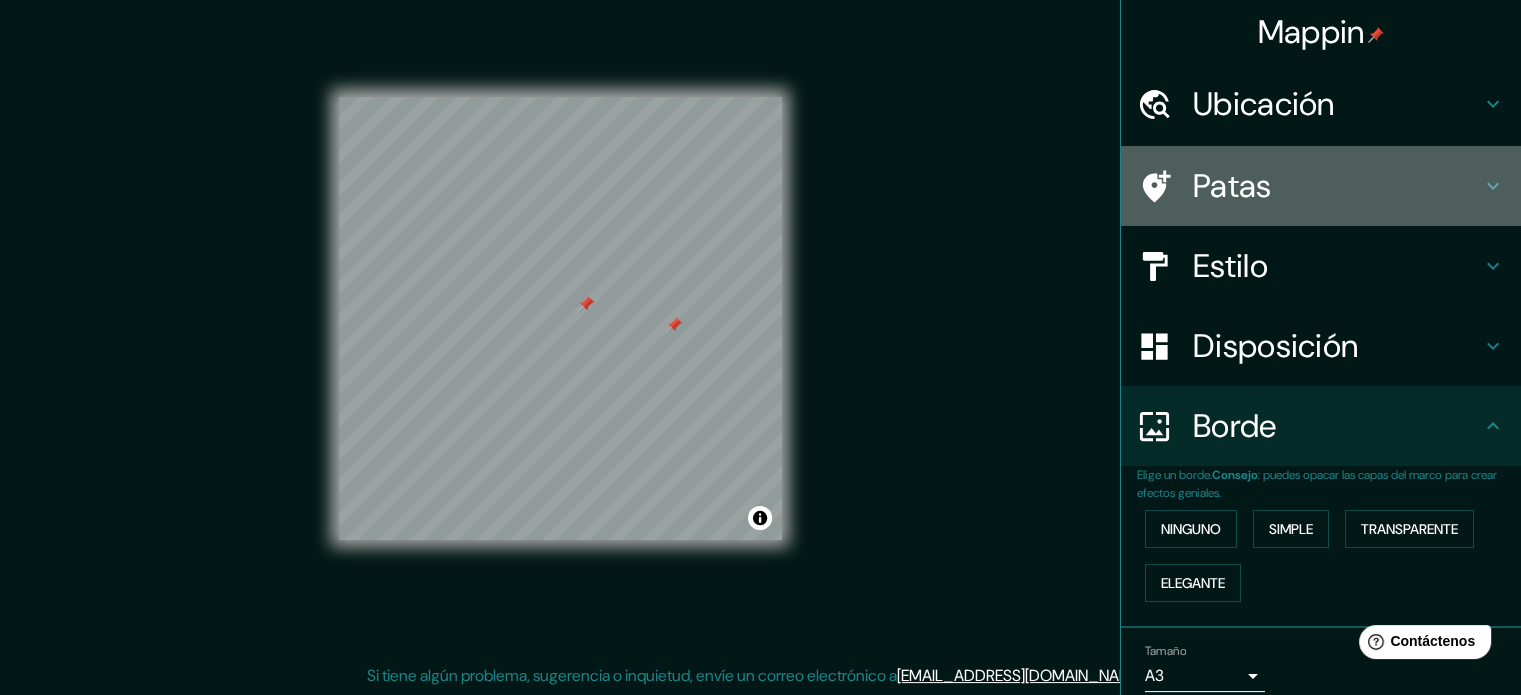 click on "Patas" at bounding box center (1337, 186) 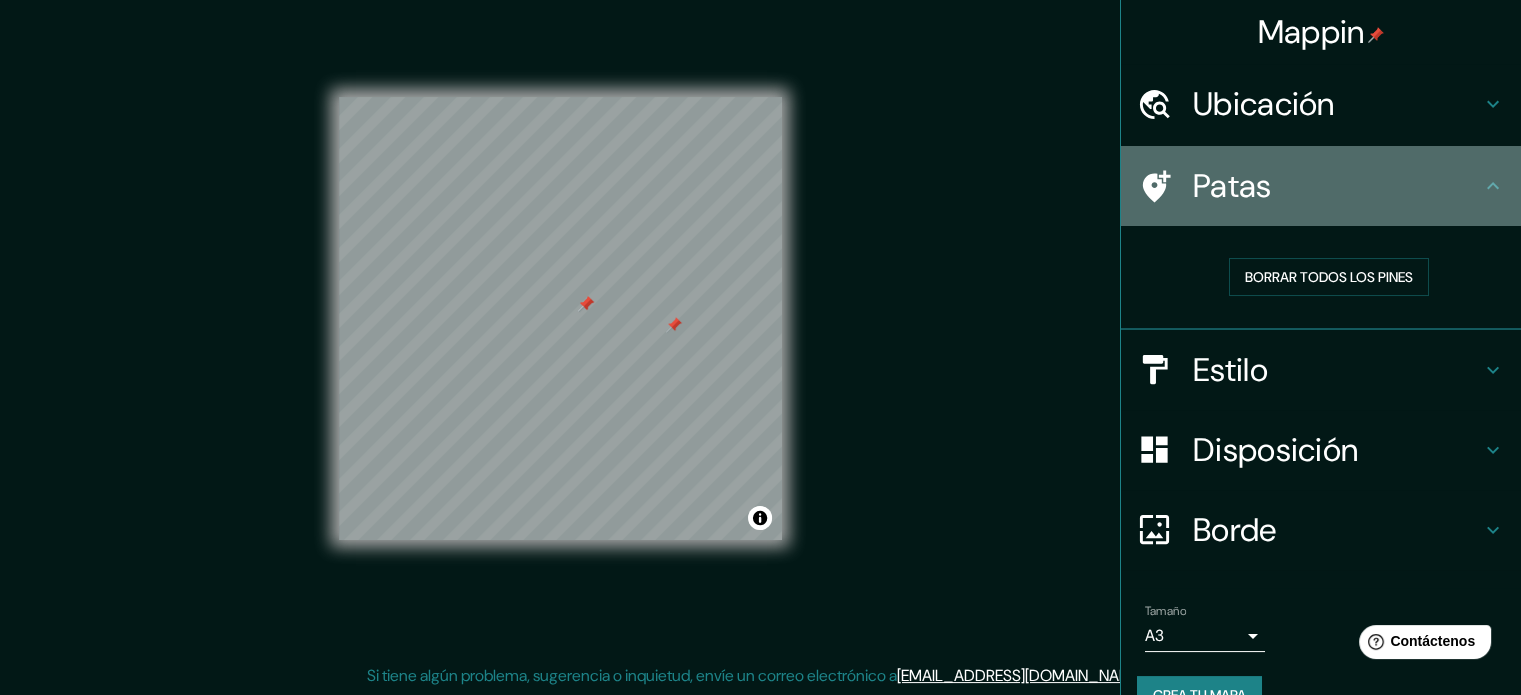 click on "Patas" at bounding box center [1337, 186] 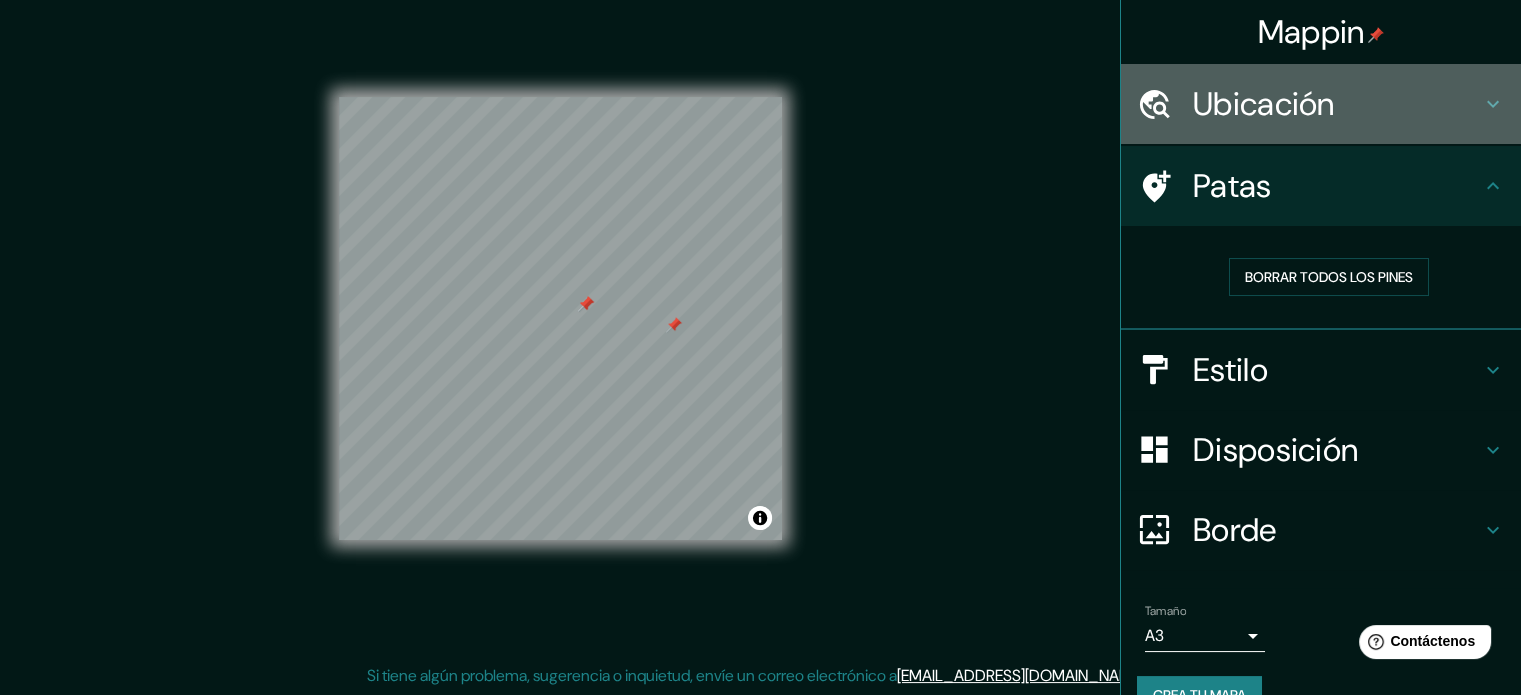 click on "Ubicación" at bounding box center [1321, 104] 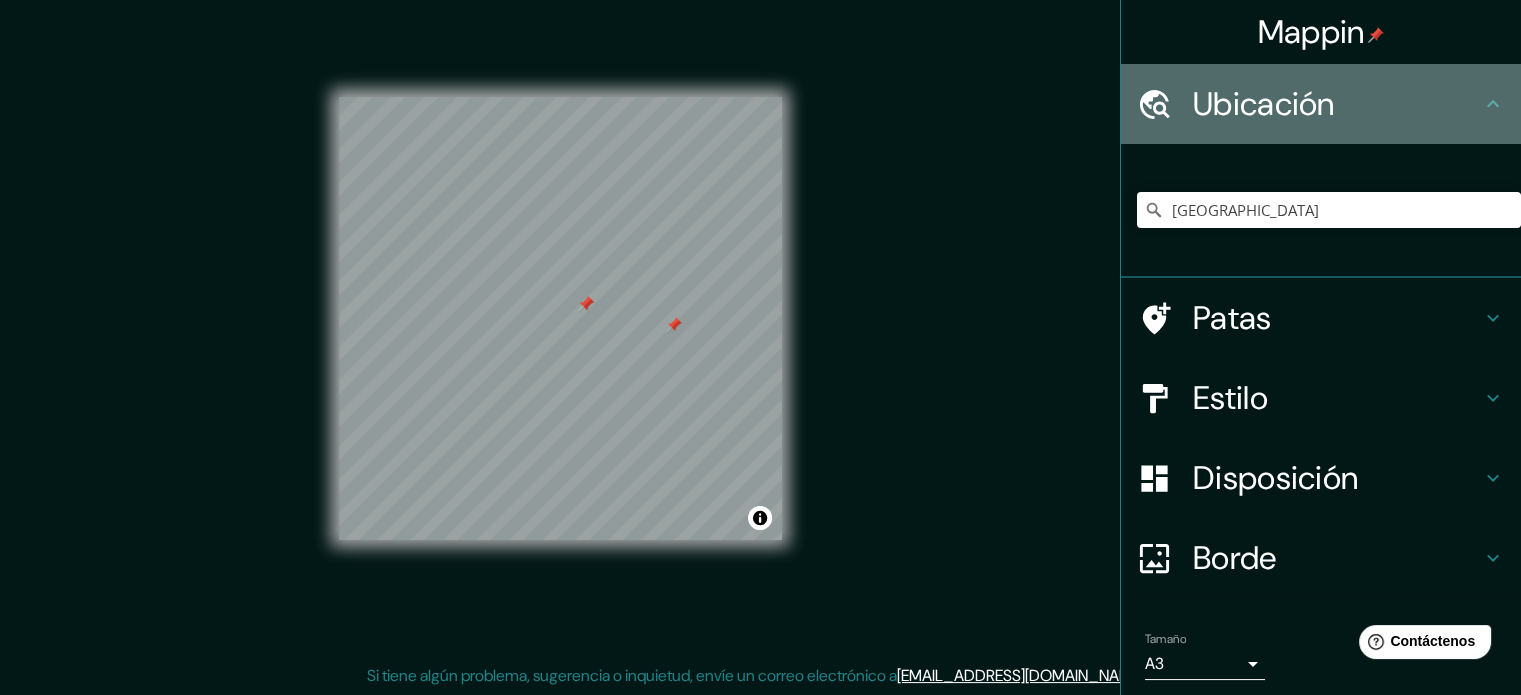 click on "Ubicación" at bounding box center [1321, 104] 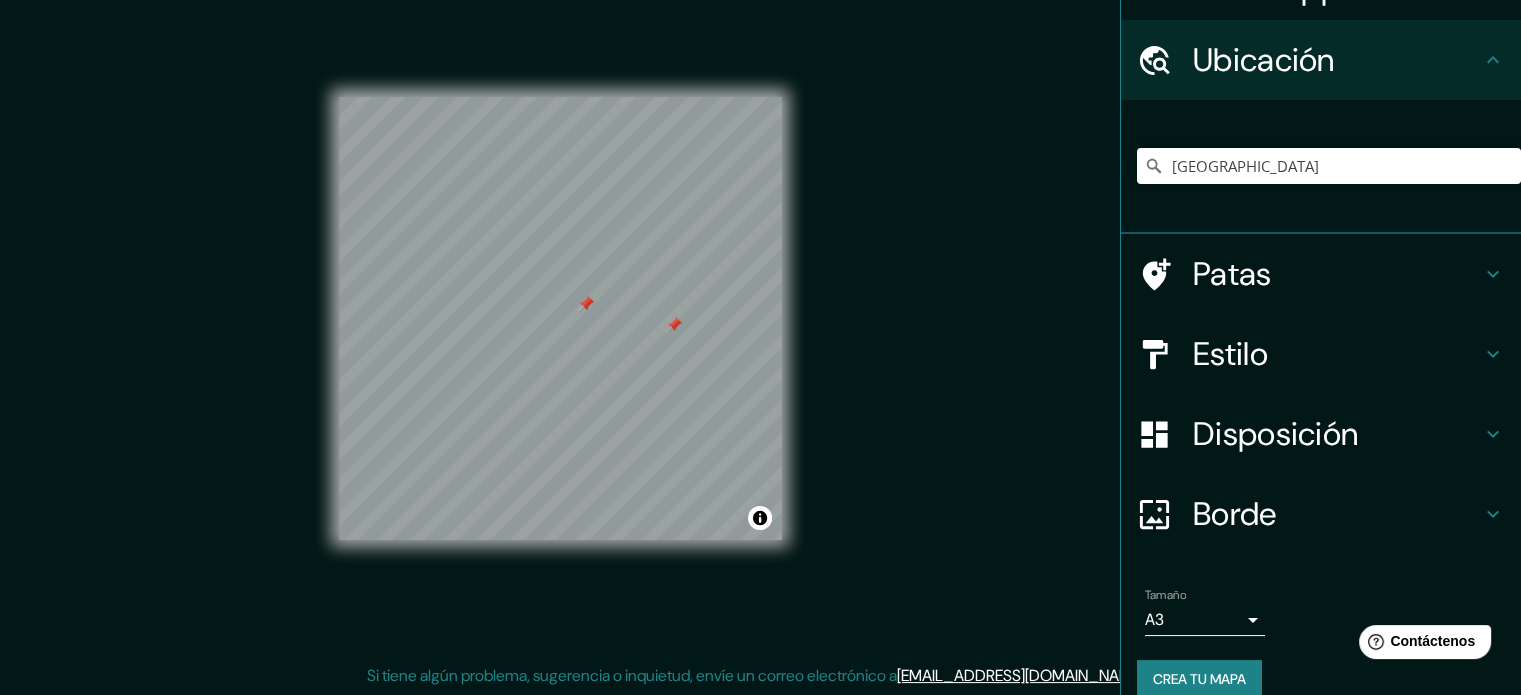 scroll, scrollTop: 69, scrollLeft: 0, axis: vertical 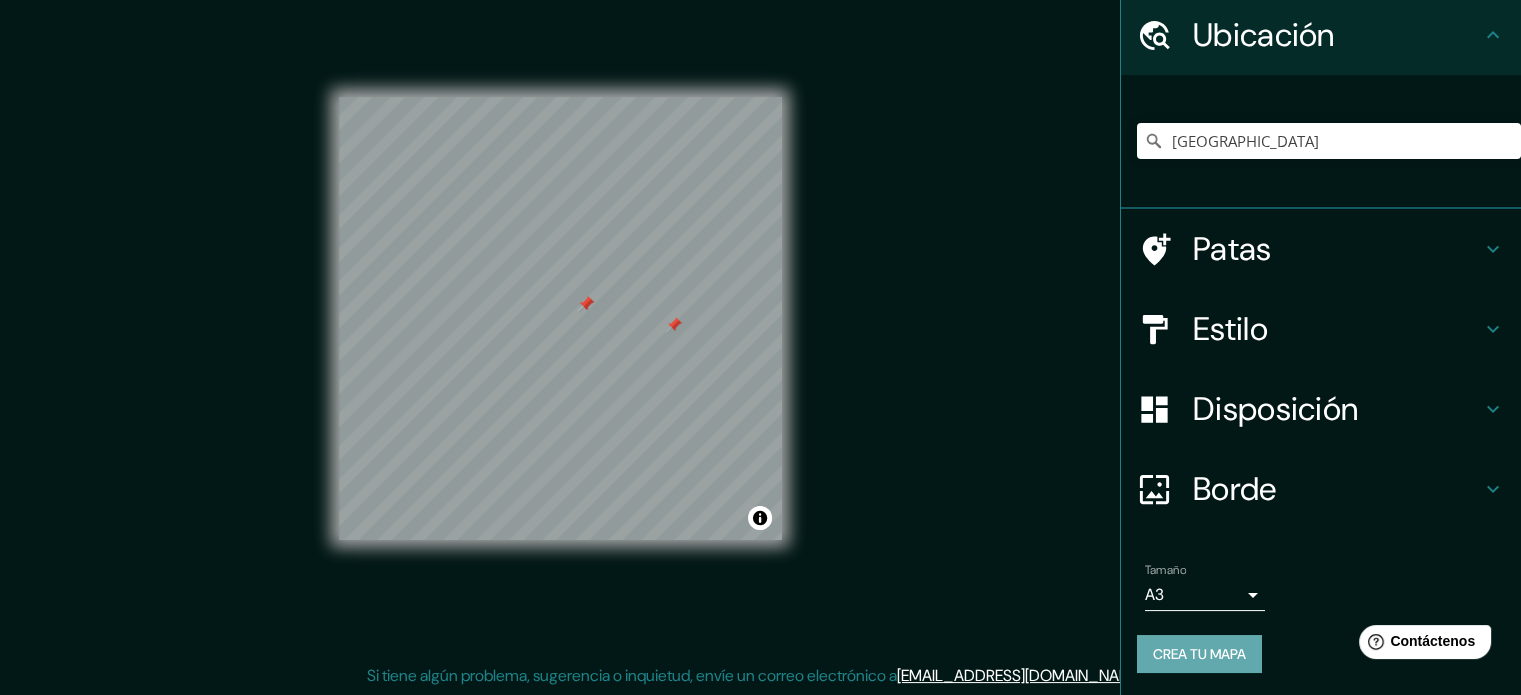 click on "Crea tu mapa" at bounding box center [1199, 654] 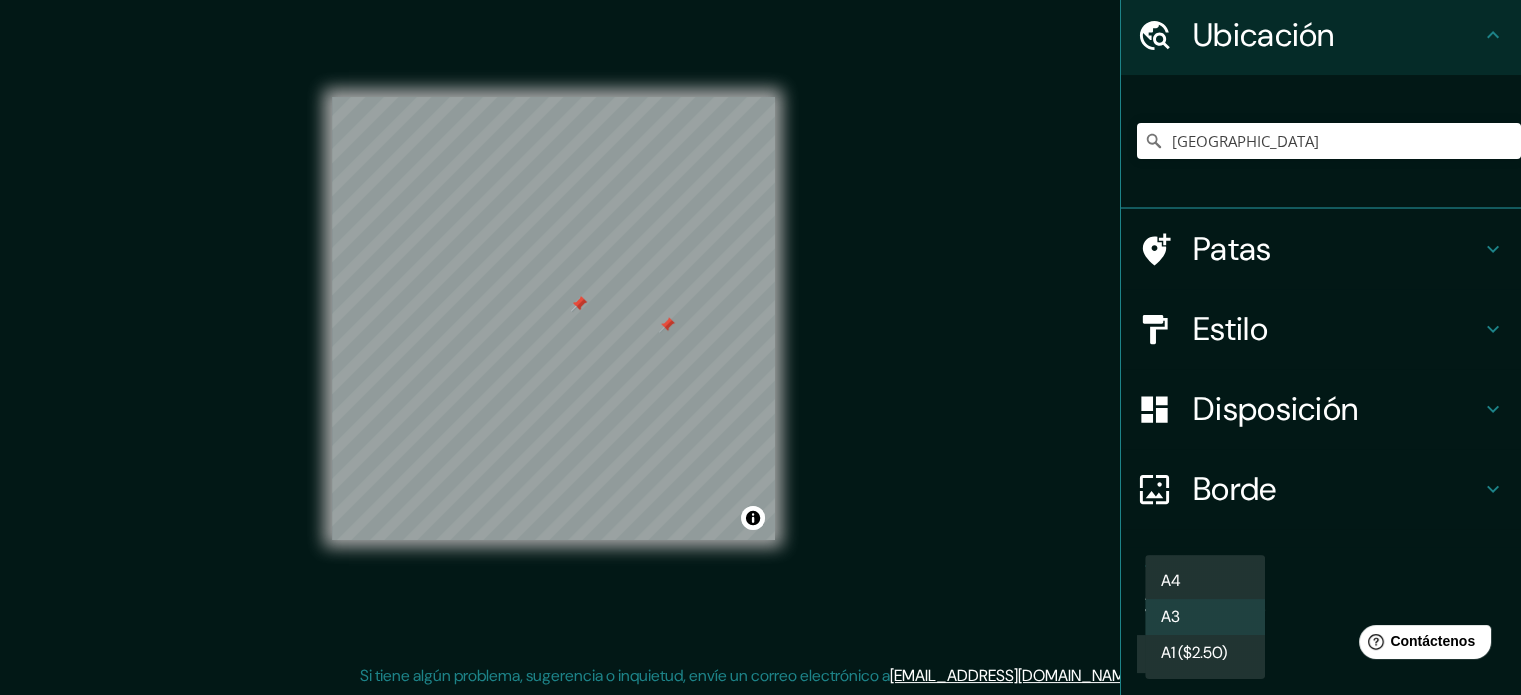 click on "Mappin Ubicación [GEOGRAPHIC_DATA] Patas Estilo Disposición Borde Elige un borde.  Consejo  : puedes opacar las capas del marco para crear efectos geniales. Ninguno Simple Transparente Elegante Tamaño A3 a4 Crea tu mapa © Mapbox   © OpenStreetMap   Improve this map Si tiene algún problema, sugerencia o inquietud, envíe un correo electrónico a  [EMAIL_ADDRESS][DOMAIN_NAME]  .   . . Texto original Valora esta traducción Tu opinión servirá para ayudar a mejorar el Traductor de Google A4 A3 A1 ($2.50)" at bounding box center (760, 321) 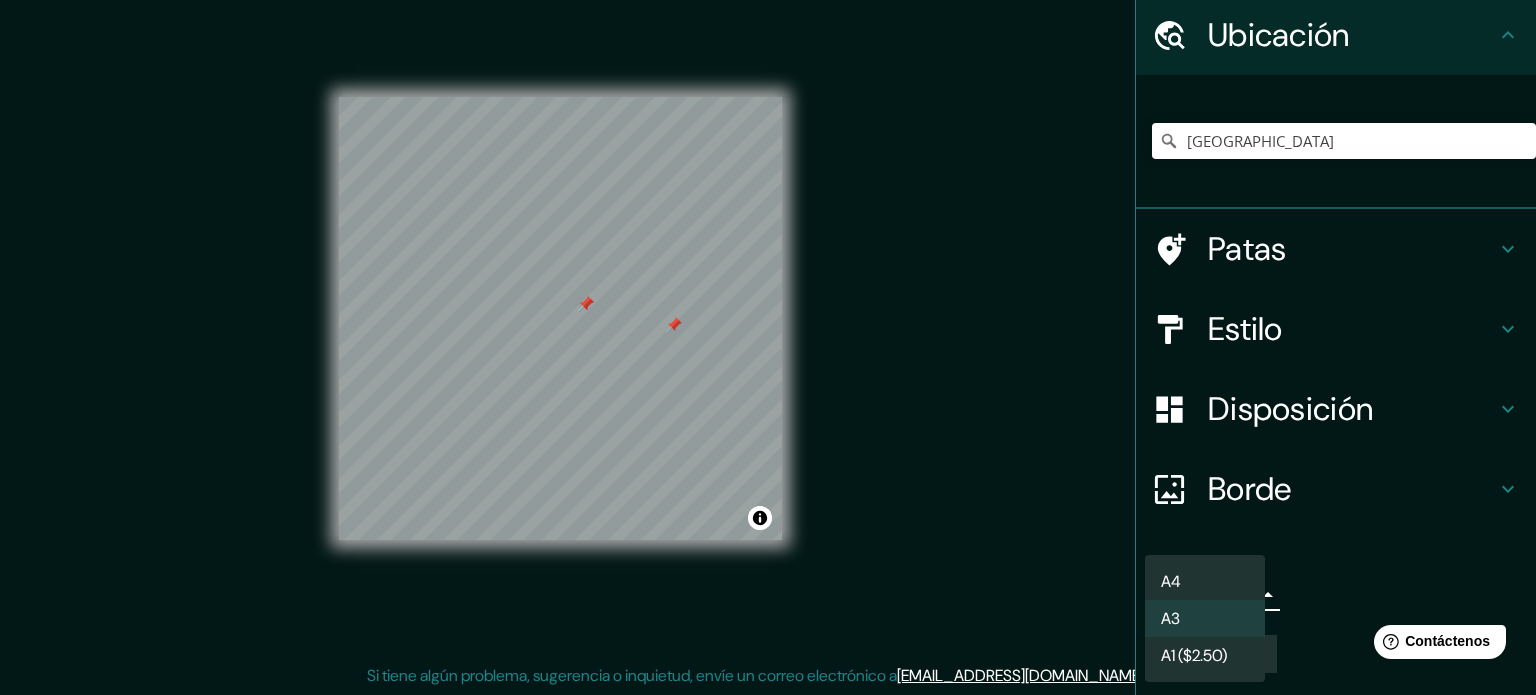 click on "A4" at bounding box center [1205, 581] 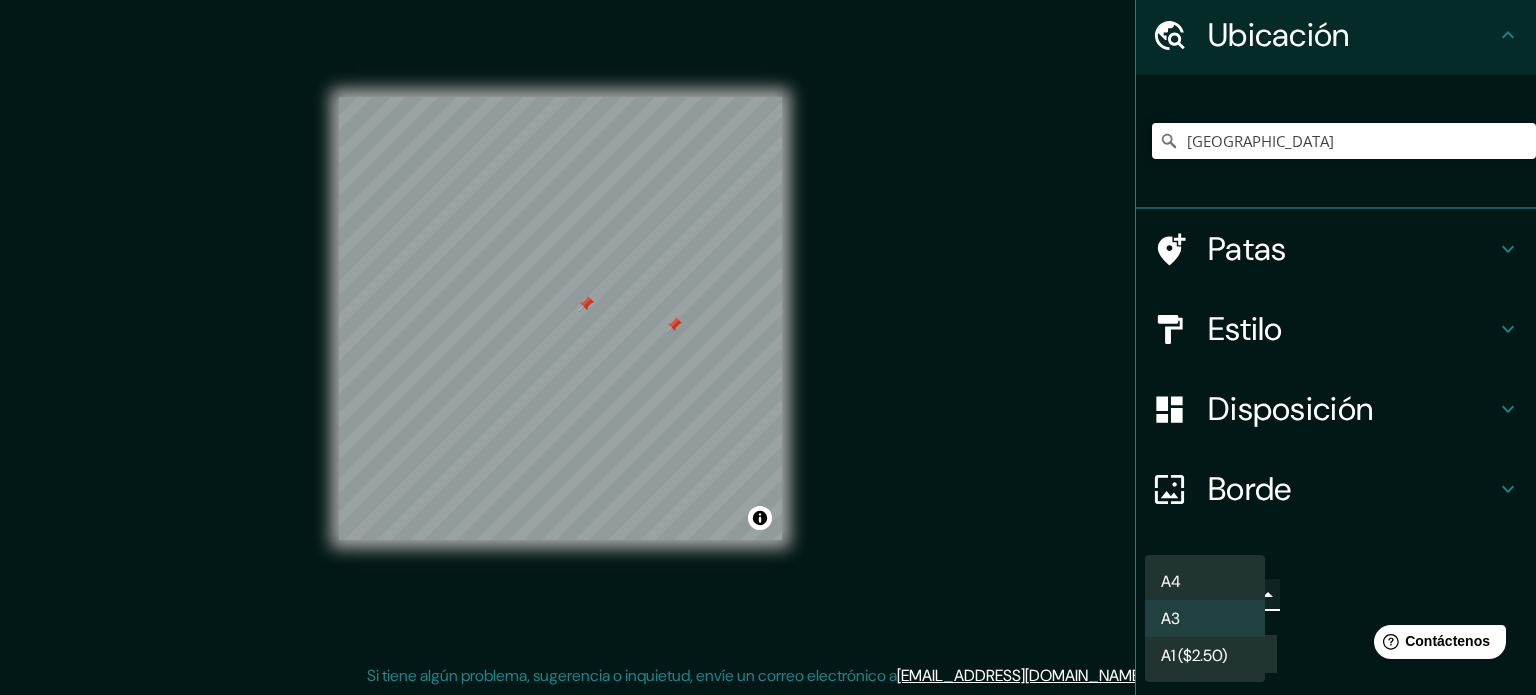 type on "single" 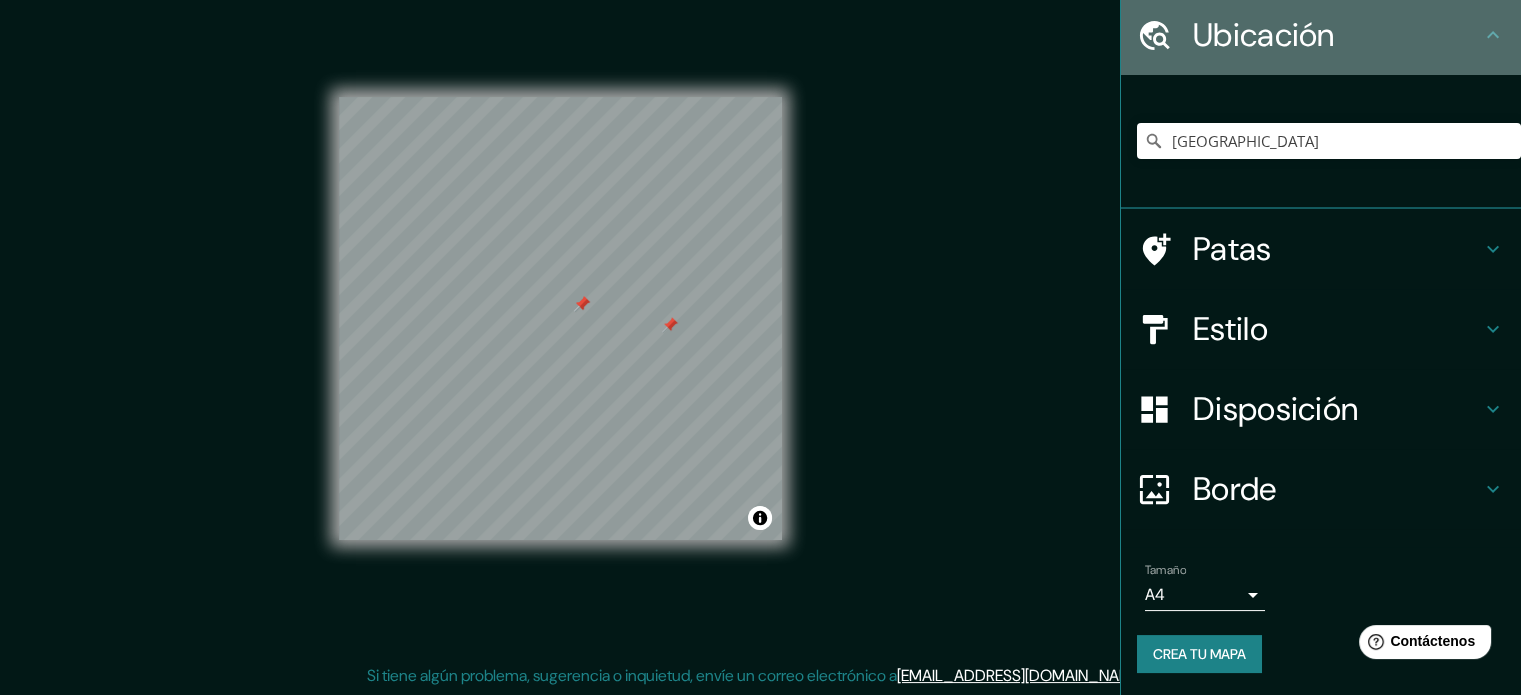 click 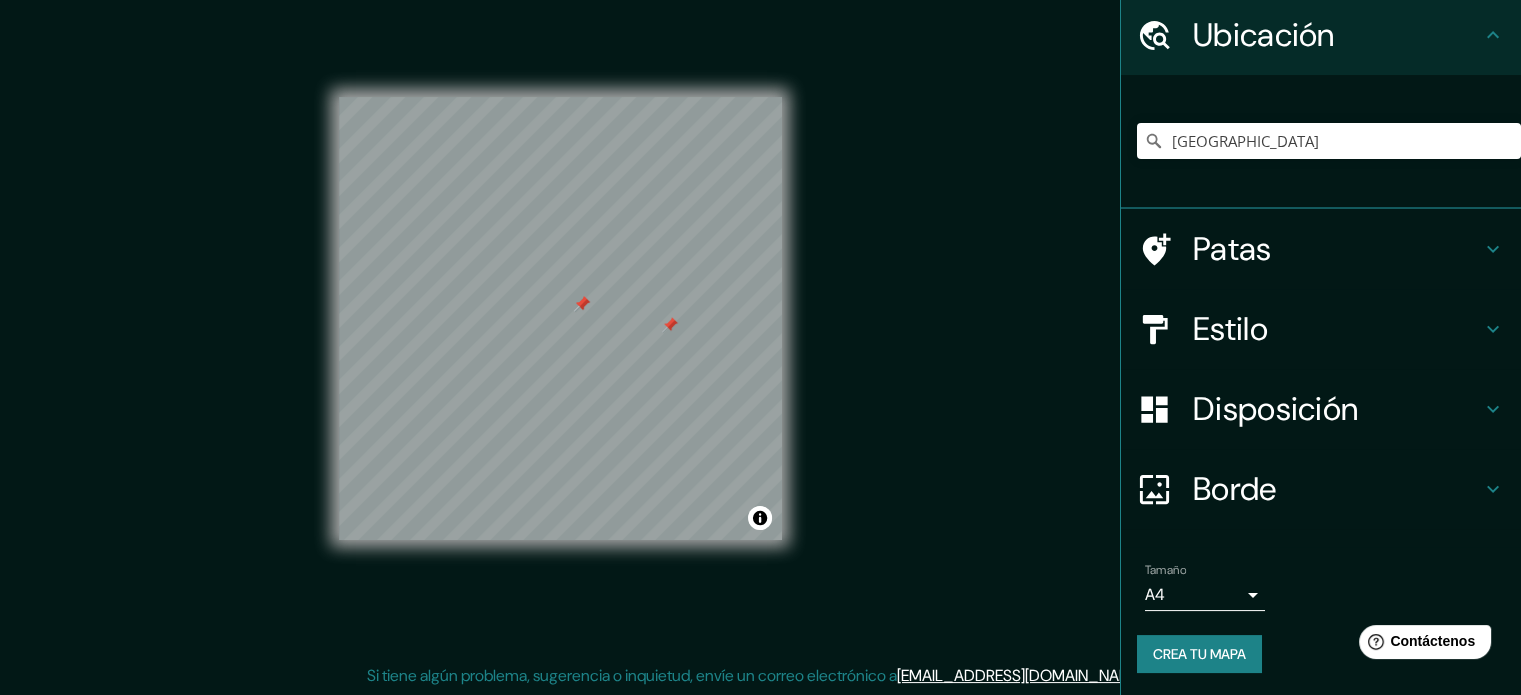 click on "Crea tu mapa" at bounding box center (1199, 654) 